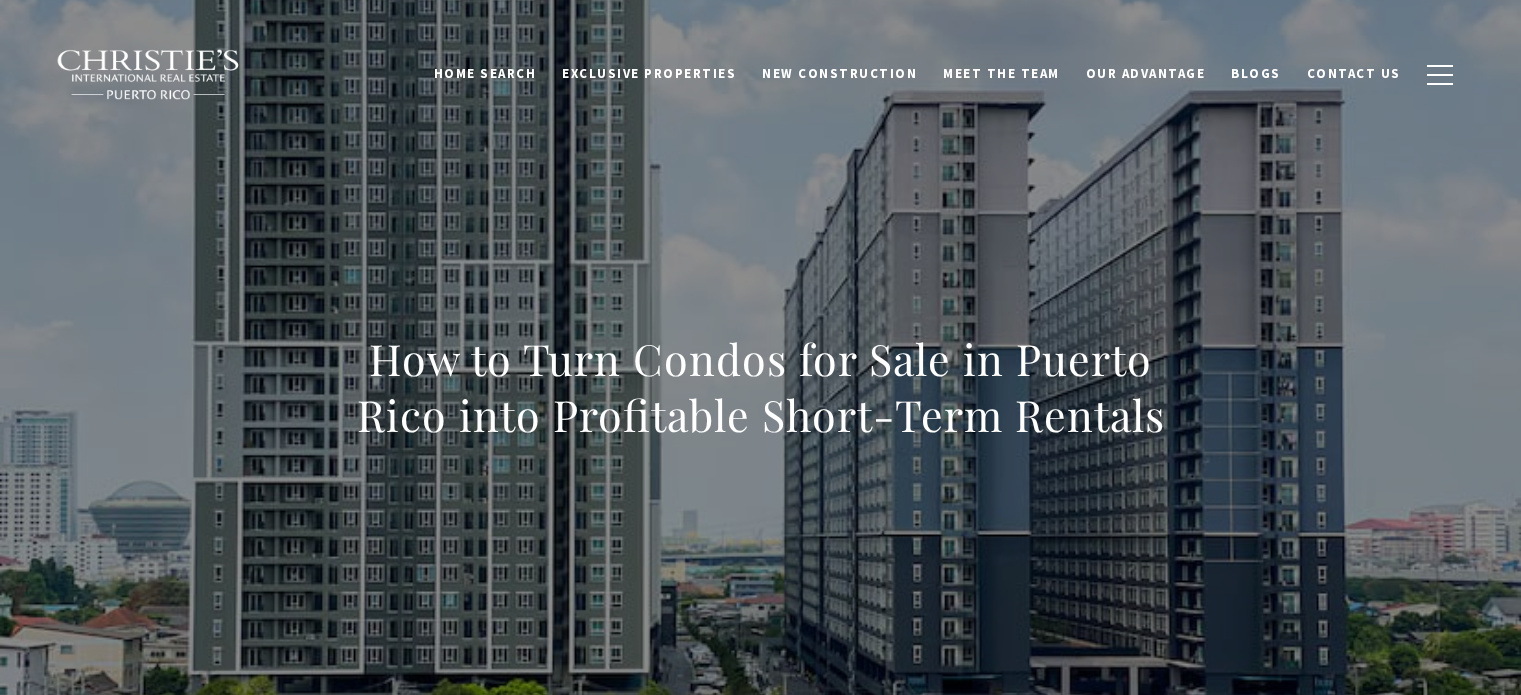 scroll, scrollTop: 0, scrollLeft: 0, axis: both 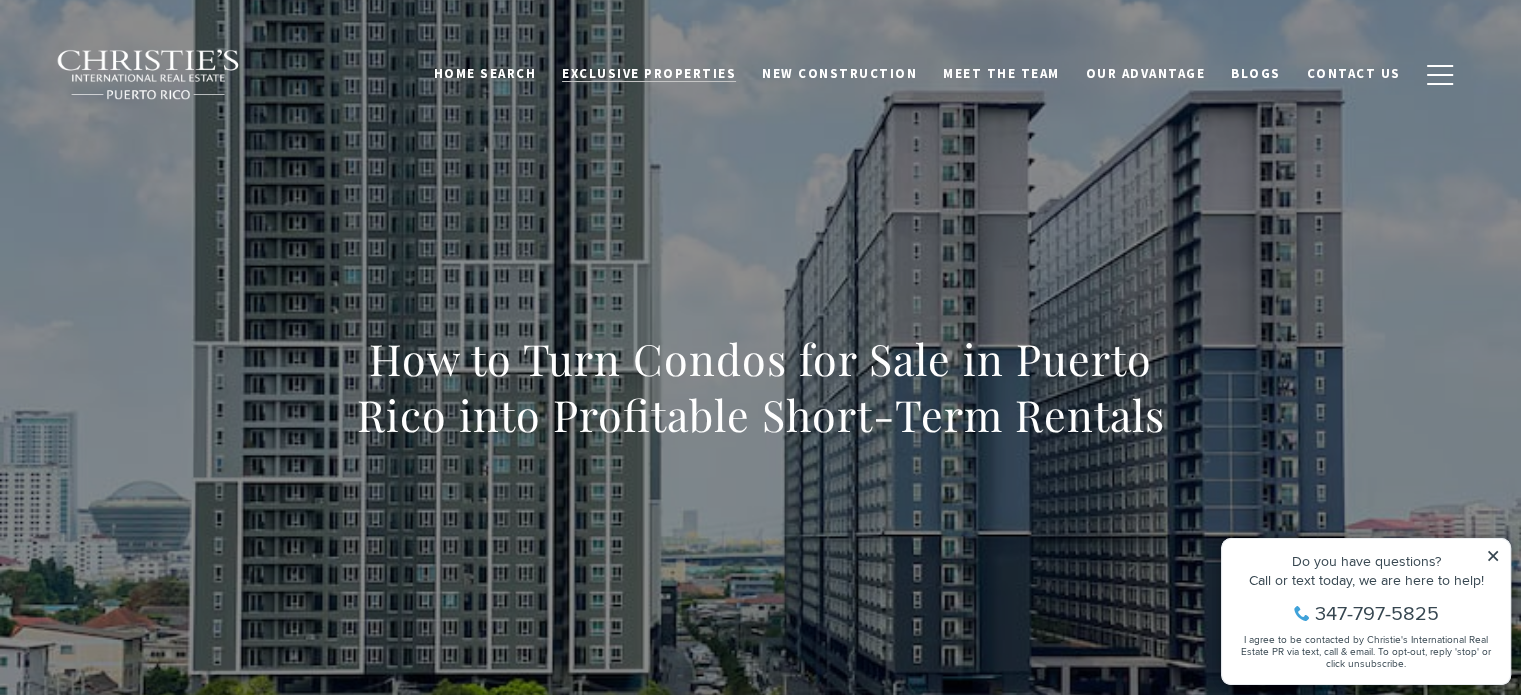 click on "Exclusive Properties" at bounding box center (649, 73) 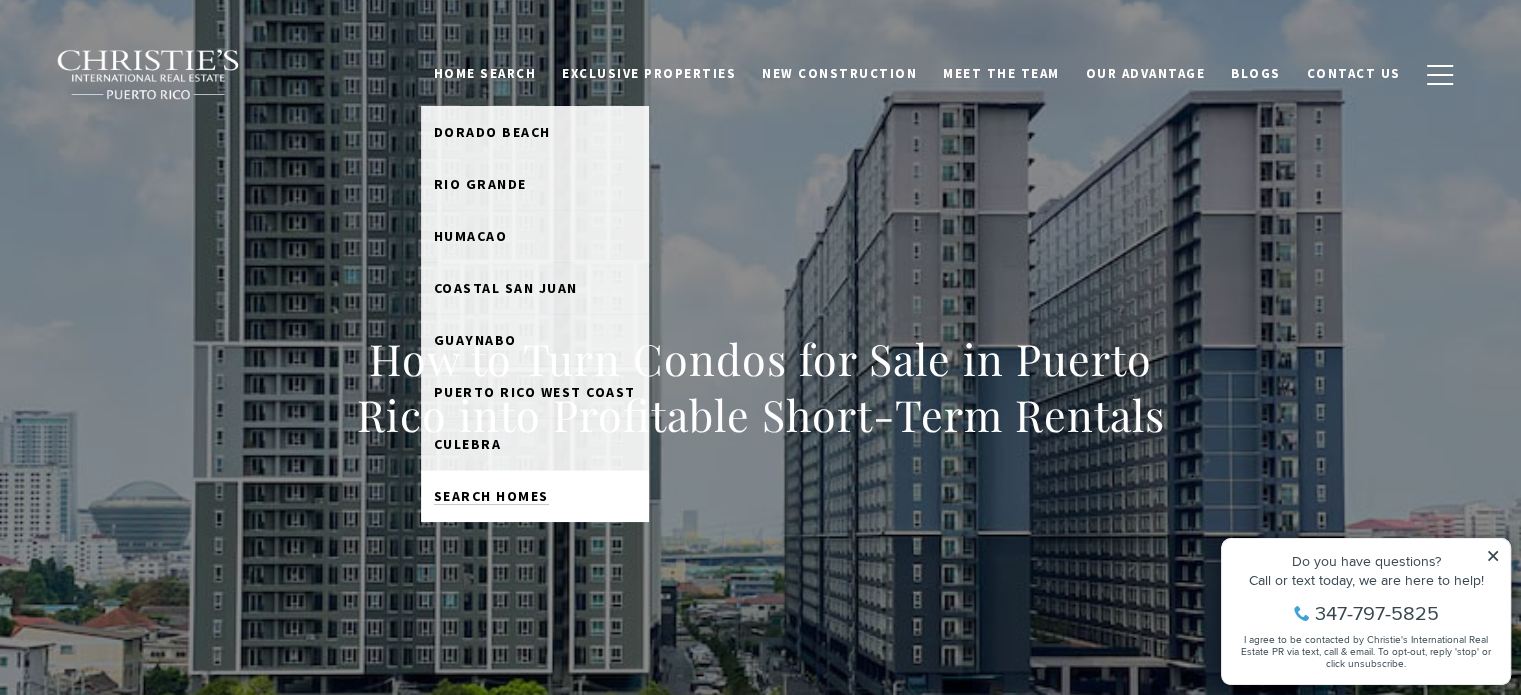 click on "Search Homes" at bounding box center (491, 496) 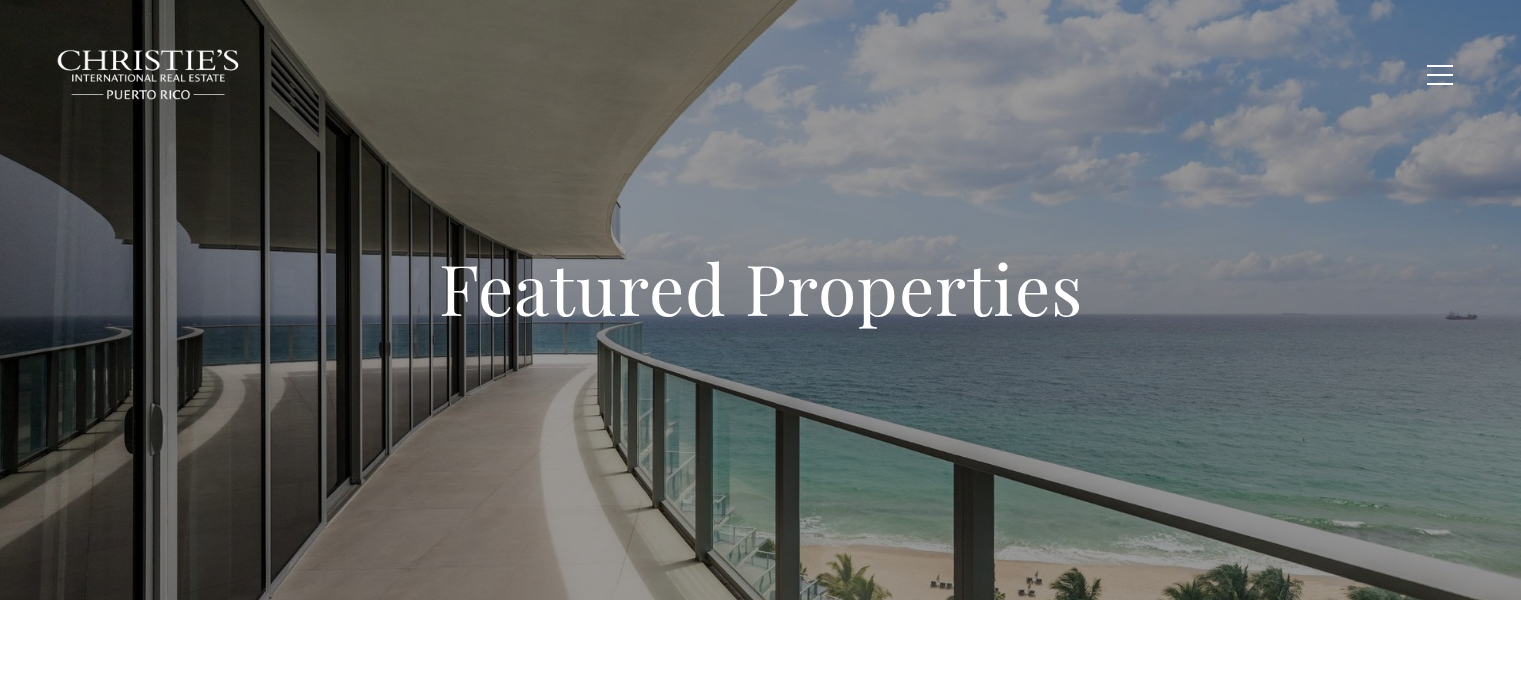 scroll, scrollTop: 0, scrollLeft: 0, axis: both 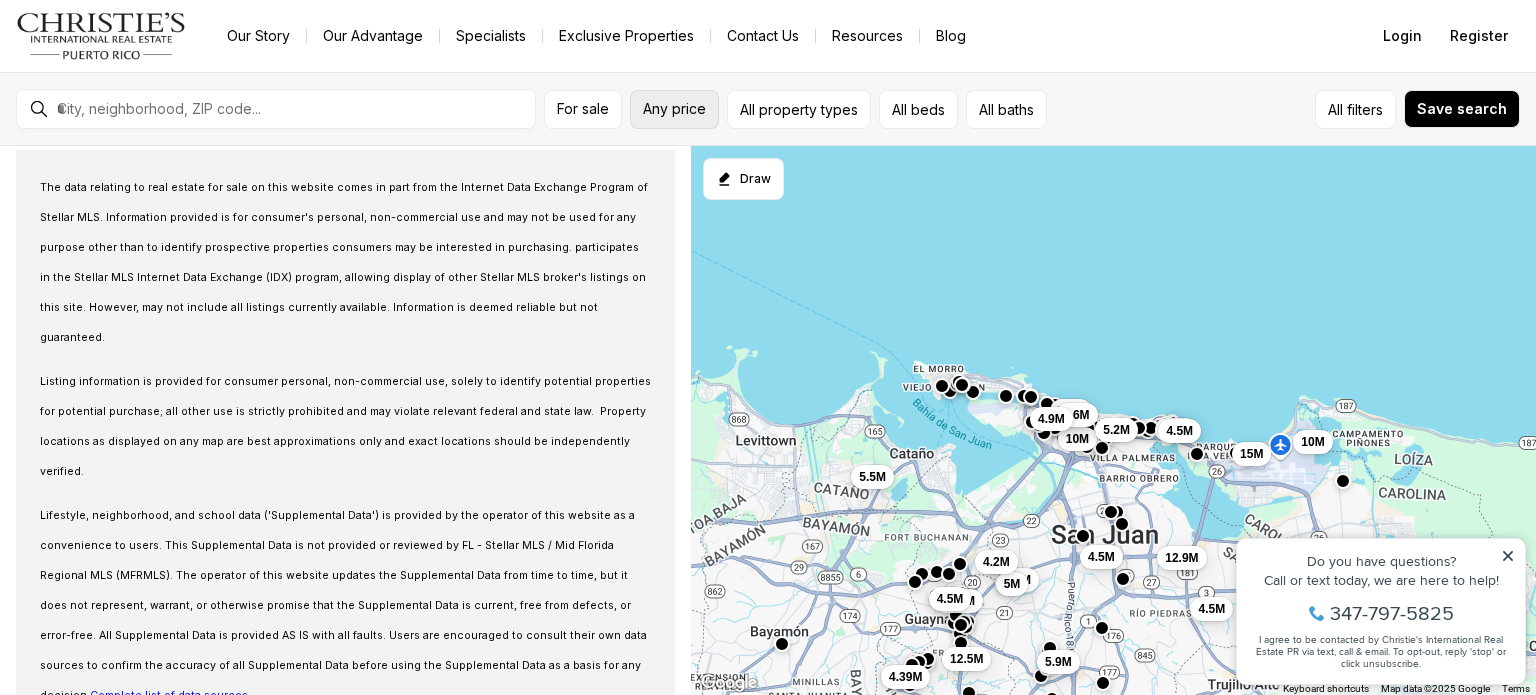 click on "Any price" at bounding box center (674, 109) 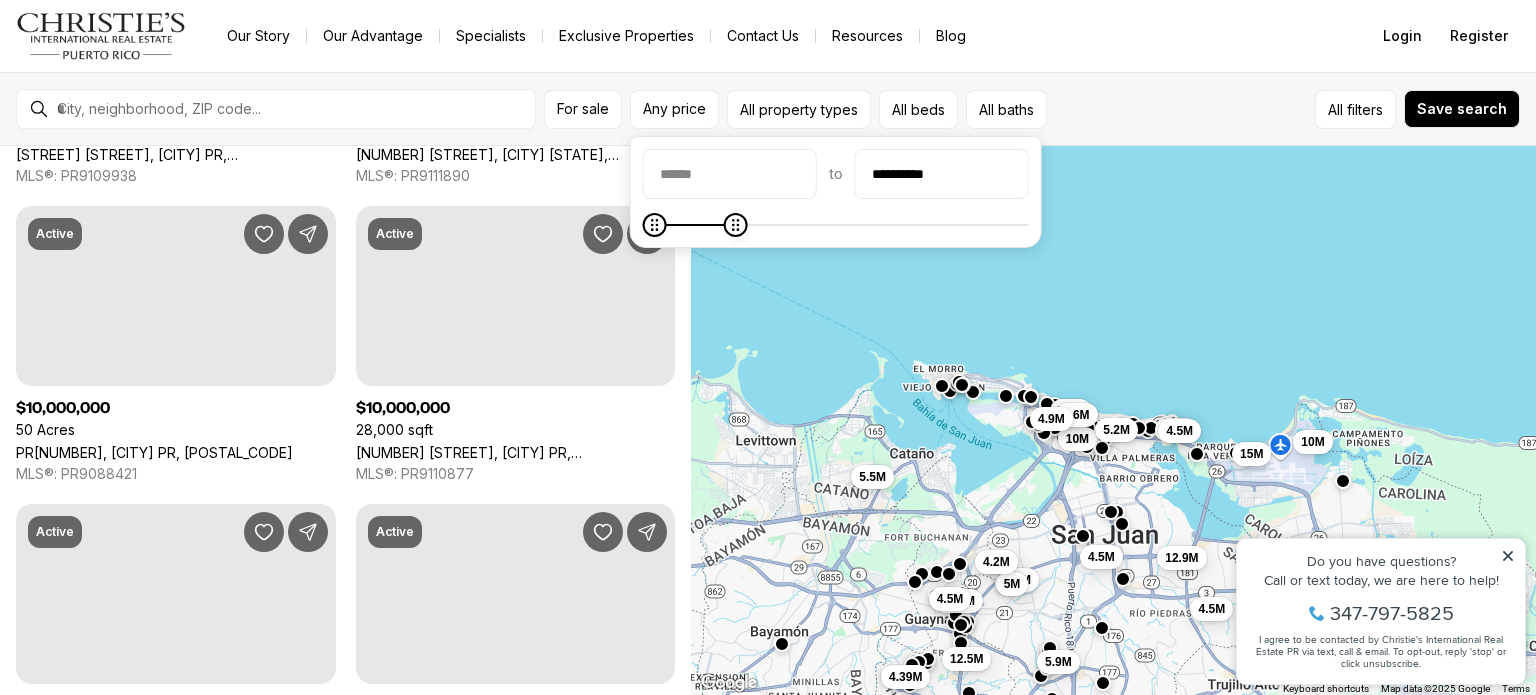scroll, scrollTop: 0, scrollLeft: 0, axis: both 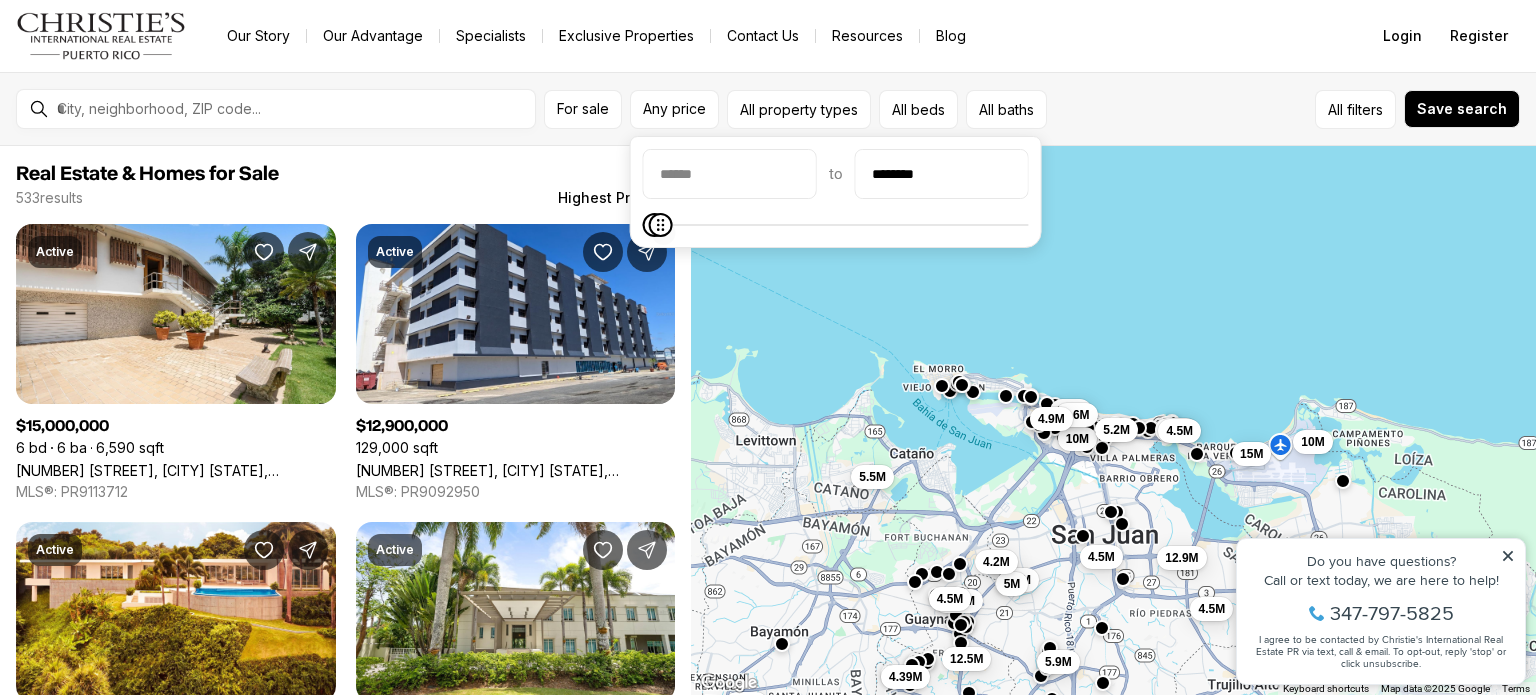 type on "*******" 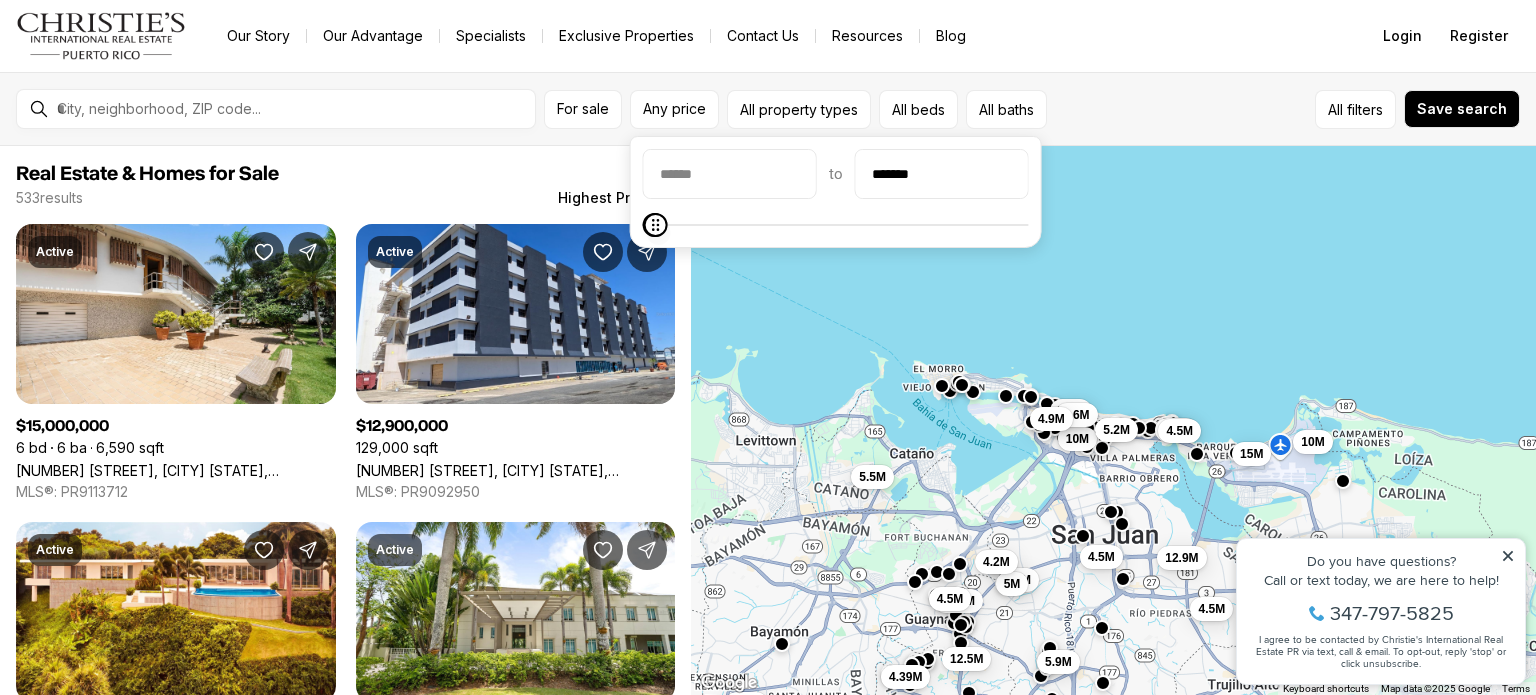 click 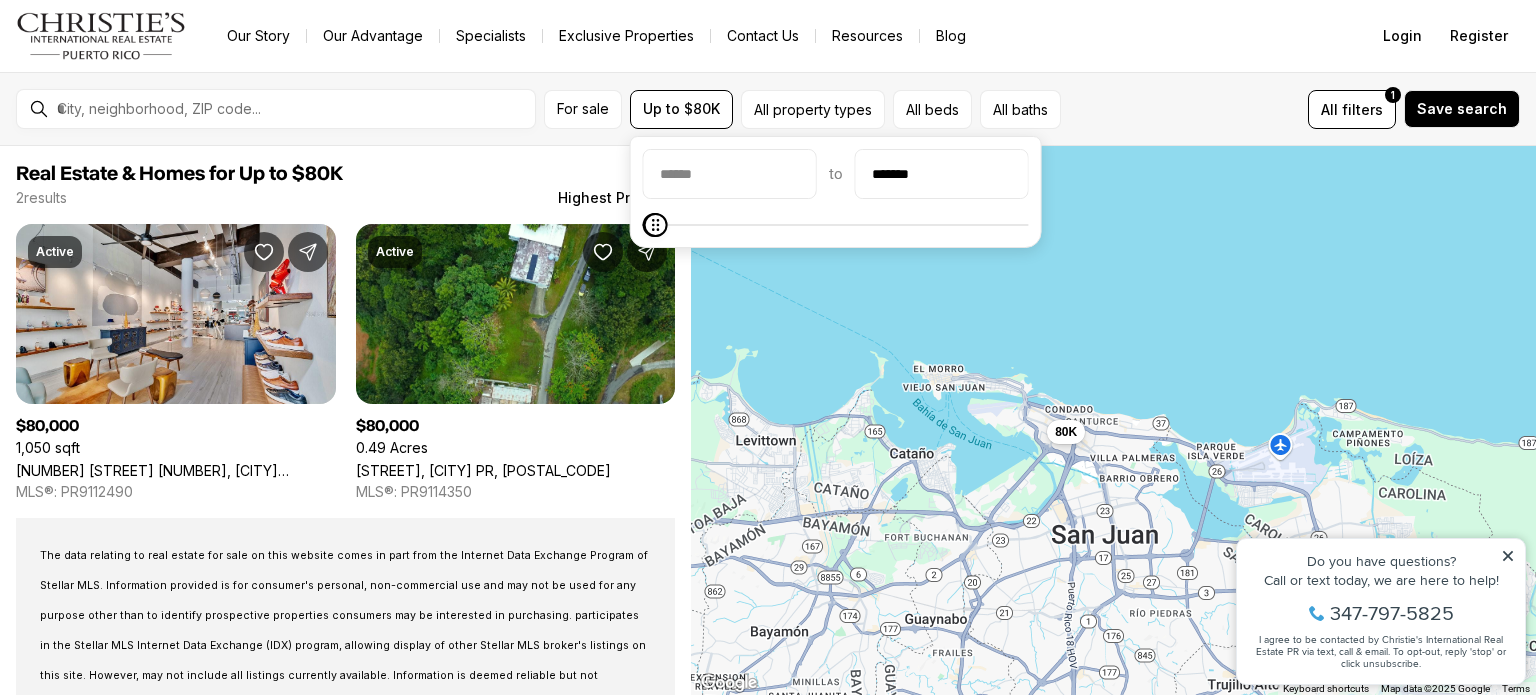 click 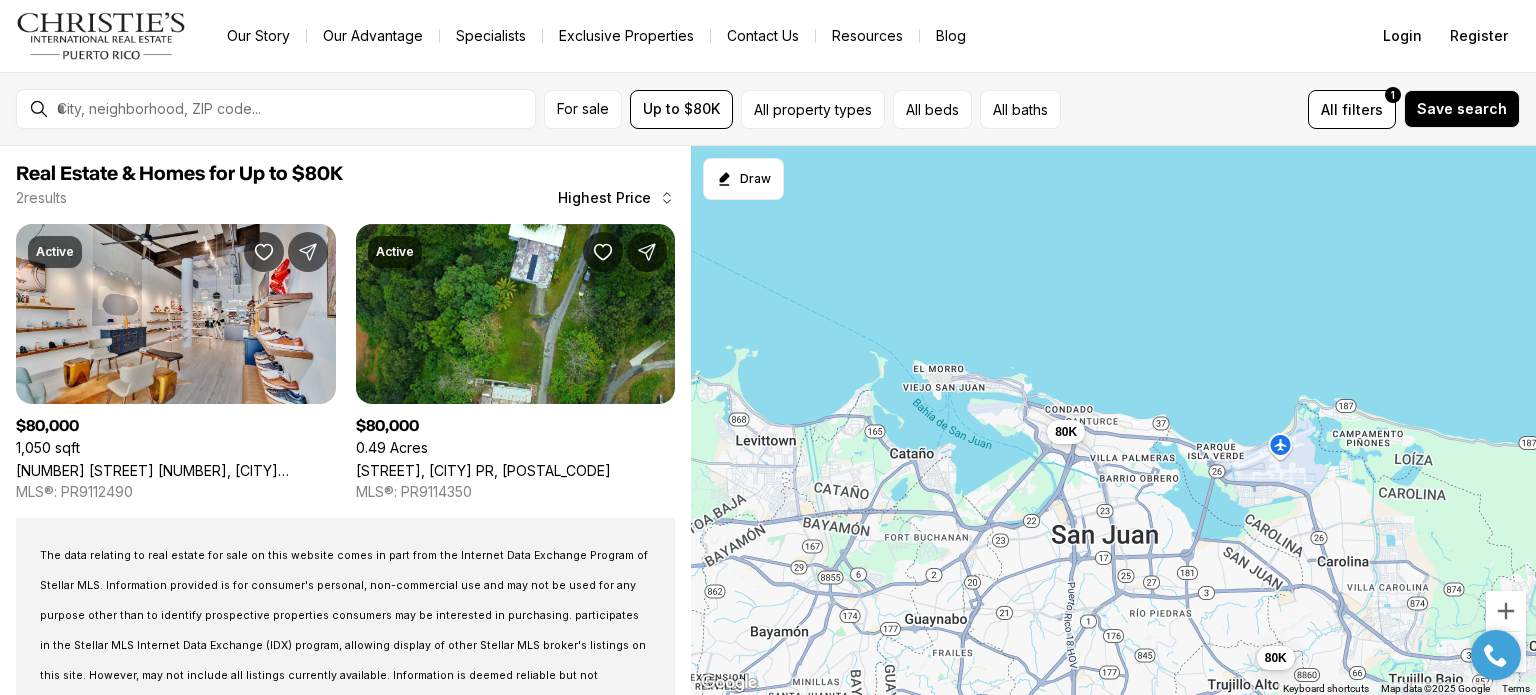 click on "80K 80K" at bounding box center [1113, 421] 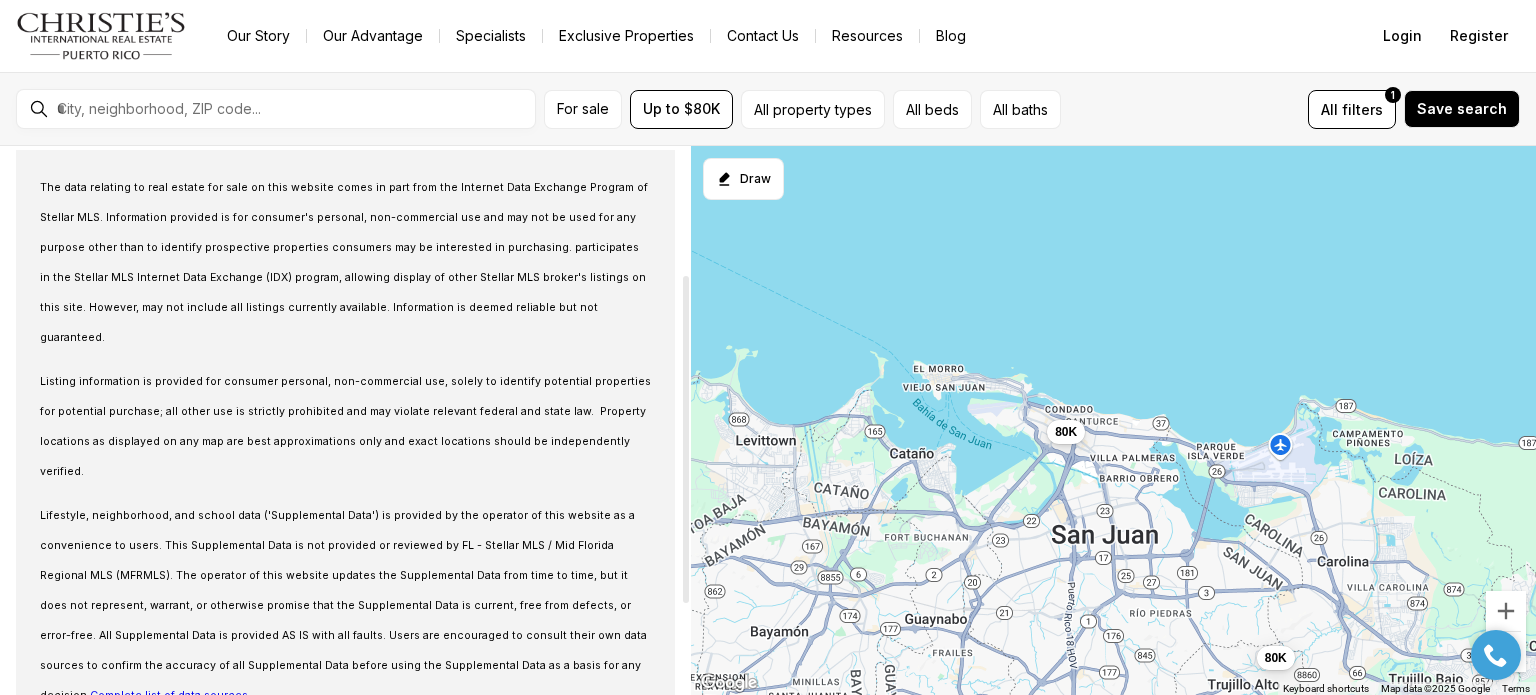 scroll, scrollTop: 0, scrollLeft: 0, axis: both 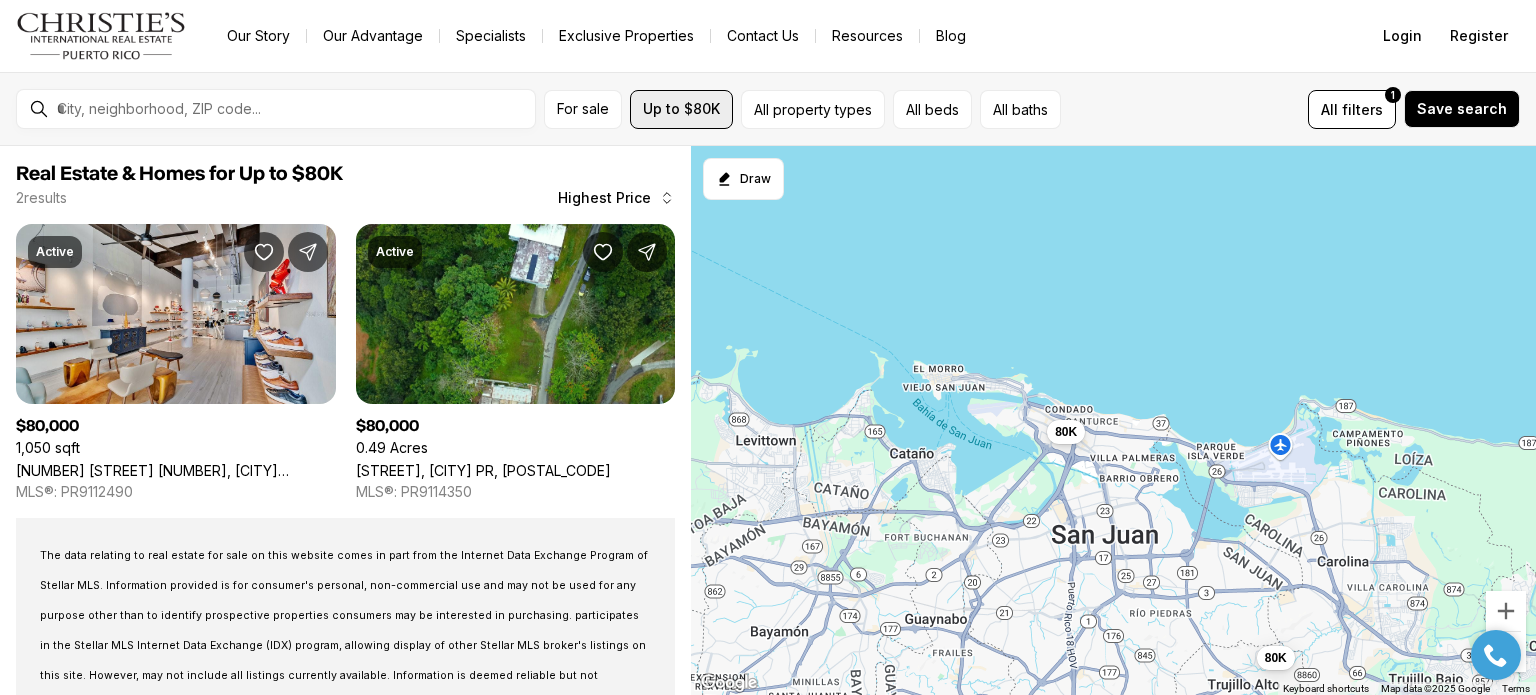 click on "Up to $80K" at bounding box center (681, 109) 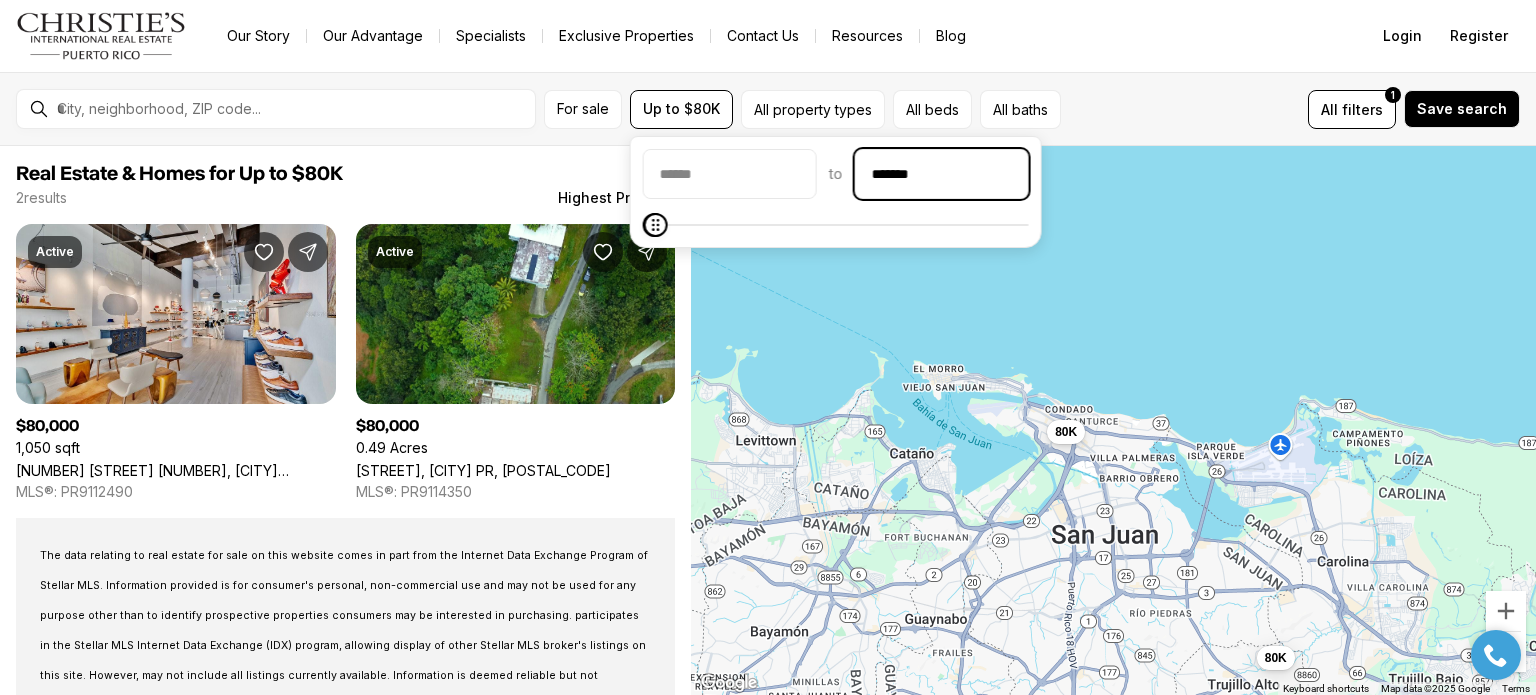 click on "*******" at bounding box center [942, 174] 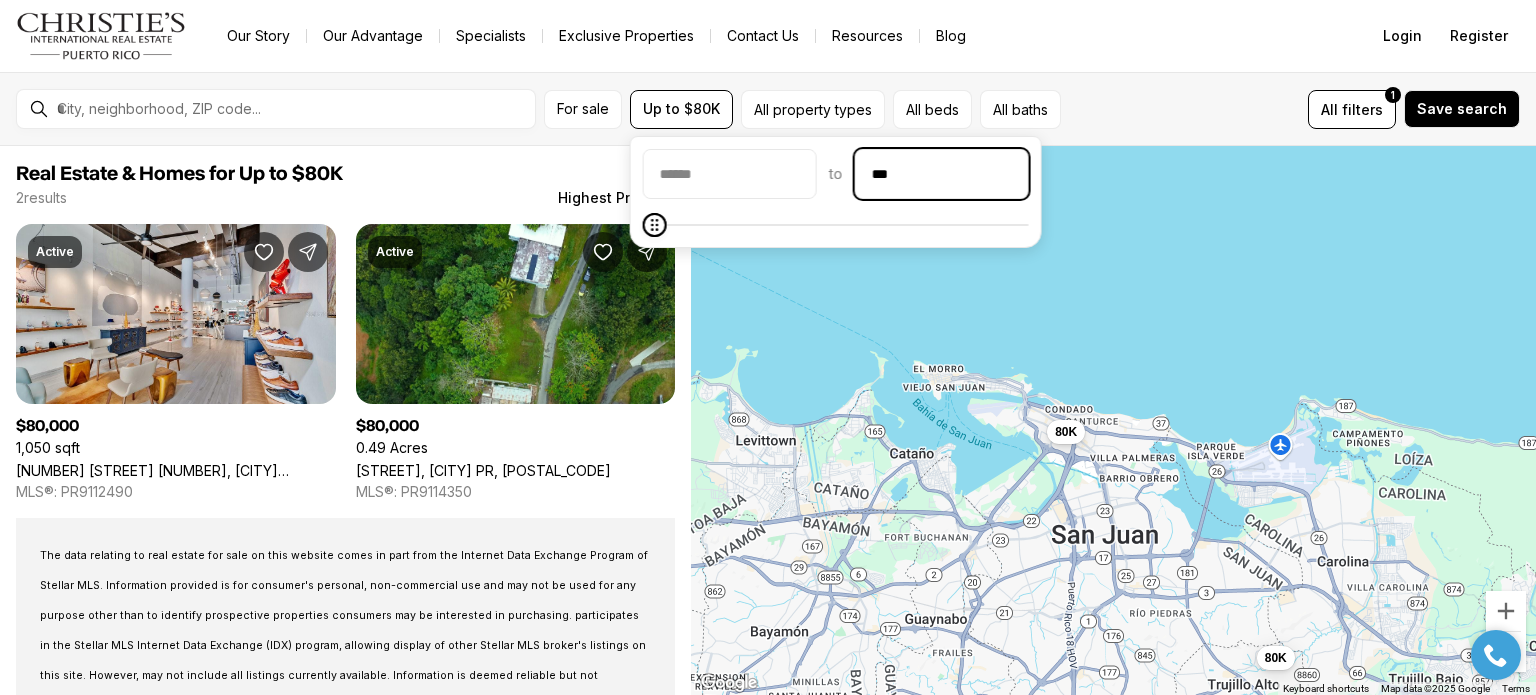type on "**" 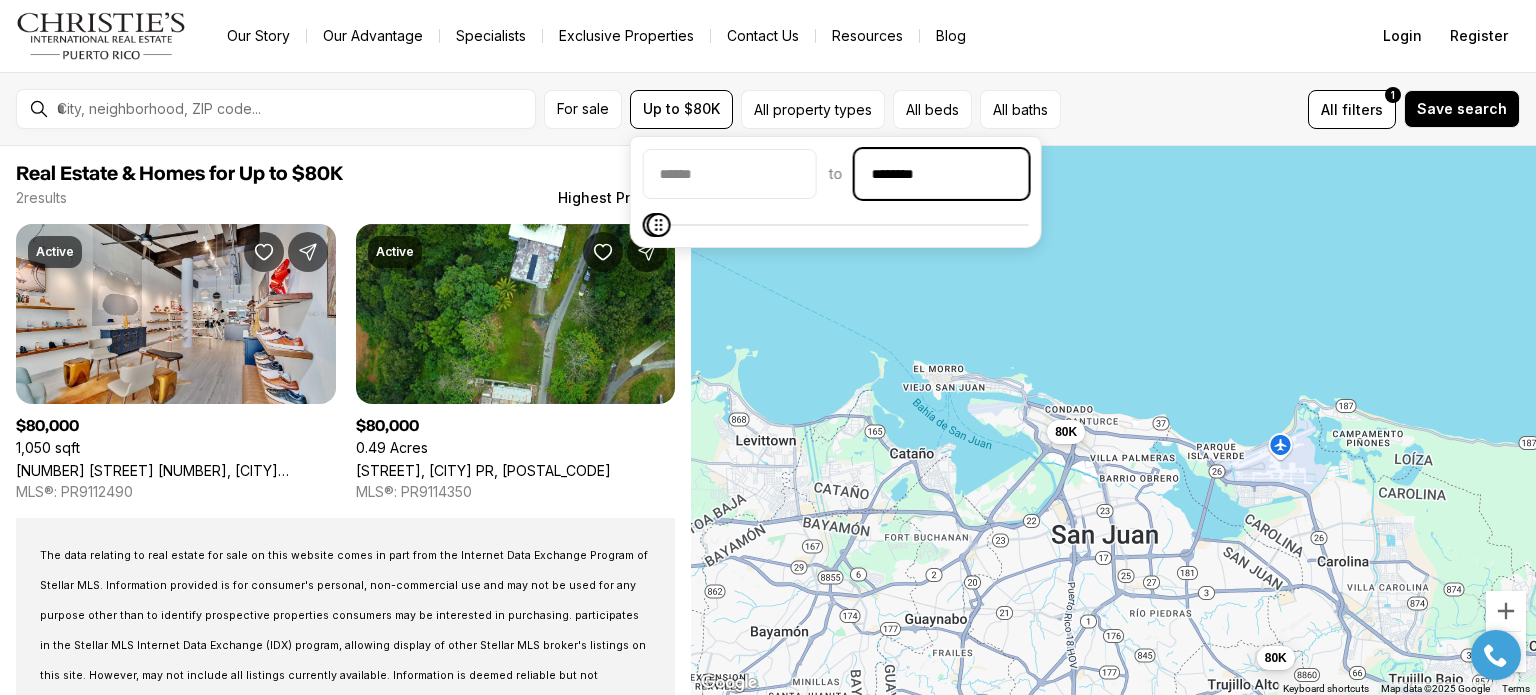 type on "********" 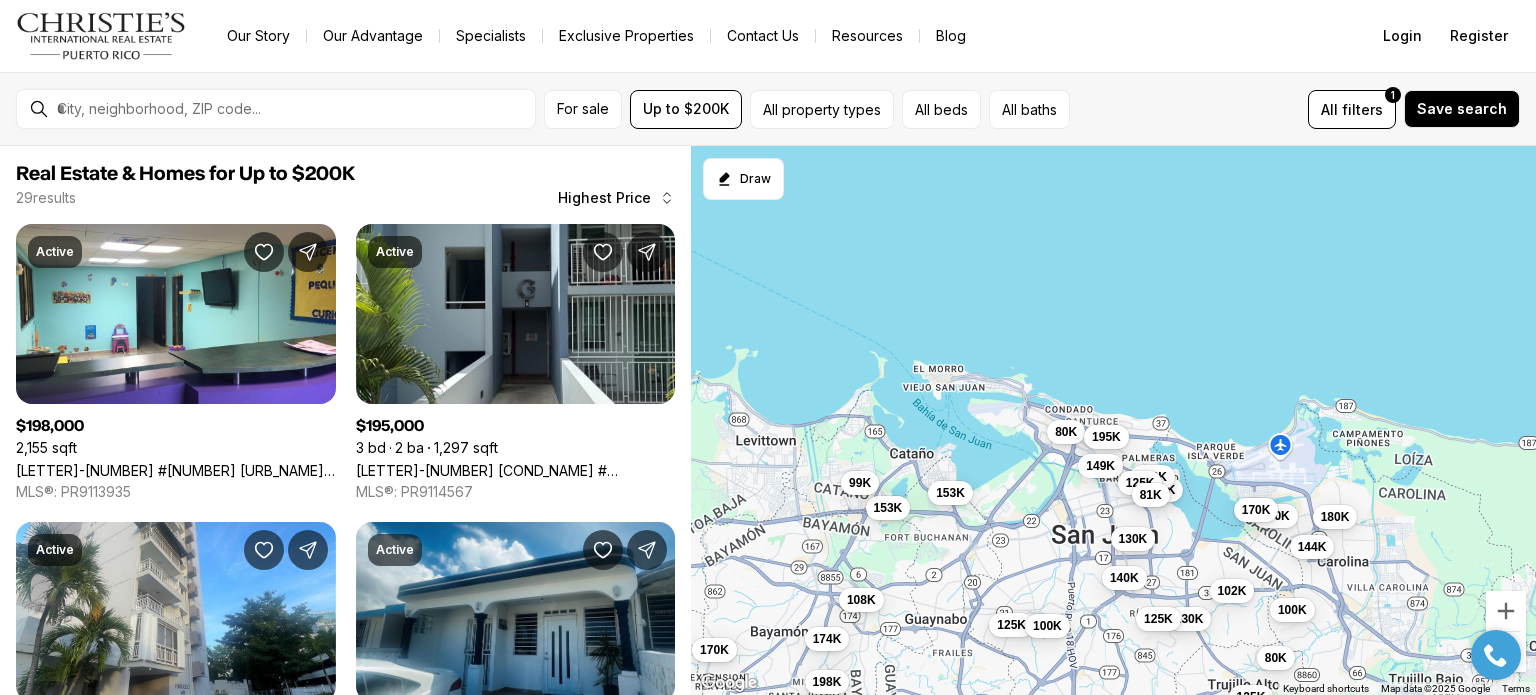 click on "80K 80K 198K 195K 195K 190K 180K 174K 170K 170K 155K 153K 153K 149K 144K 140K 140K 130K 130K 125K 125K 125K 125K 108K 102K 100K 100K 99K 81K" at bounding box center [1113, 421] 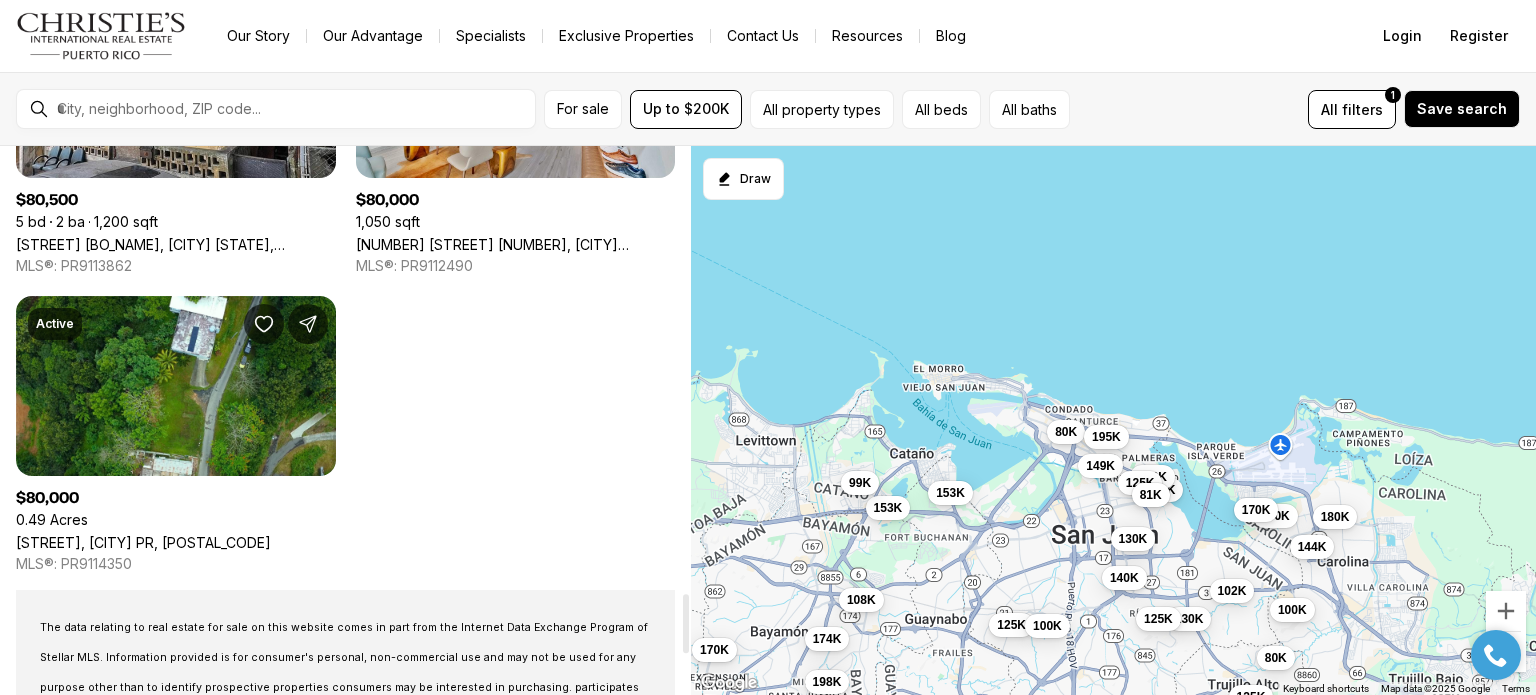 scroll, scrollTop: 4400, scrollLeft: 0, axis: vertical 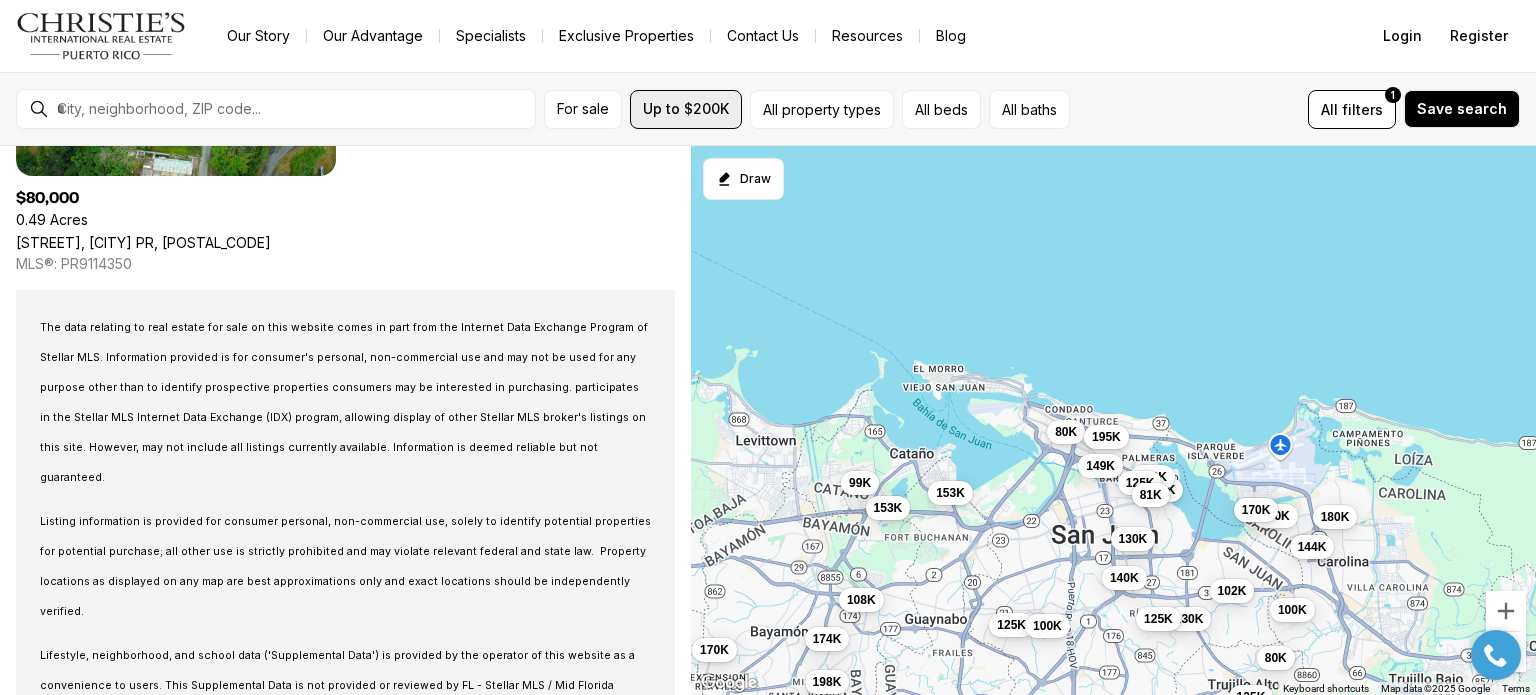 click on "Up to $200K" at bounding box center [686, 109] 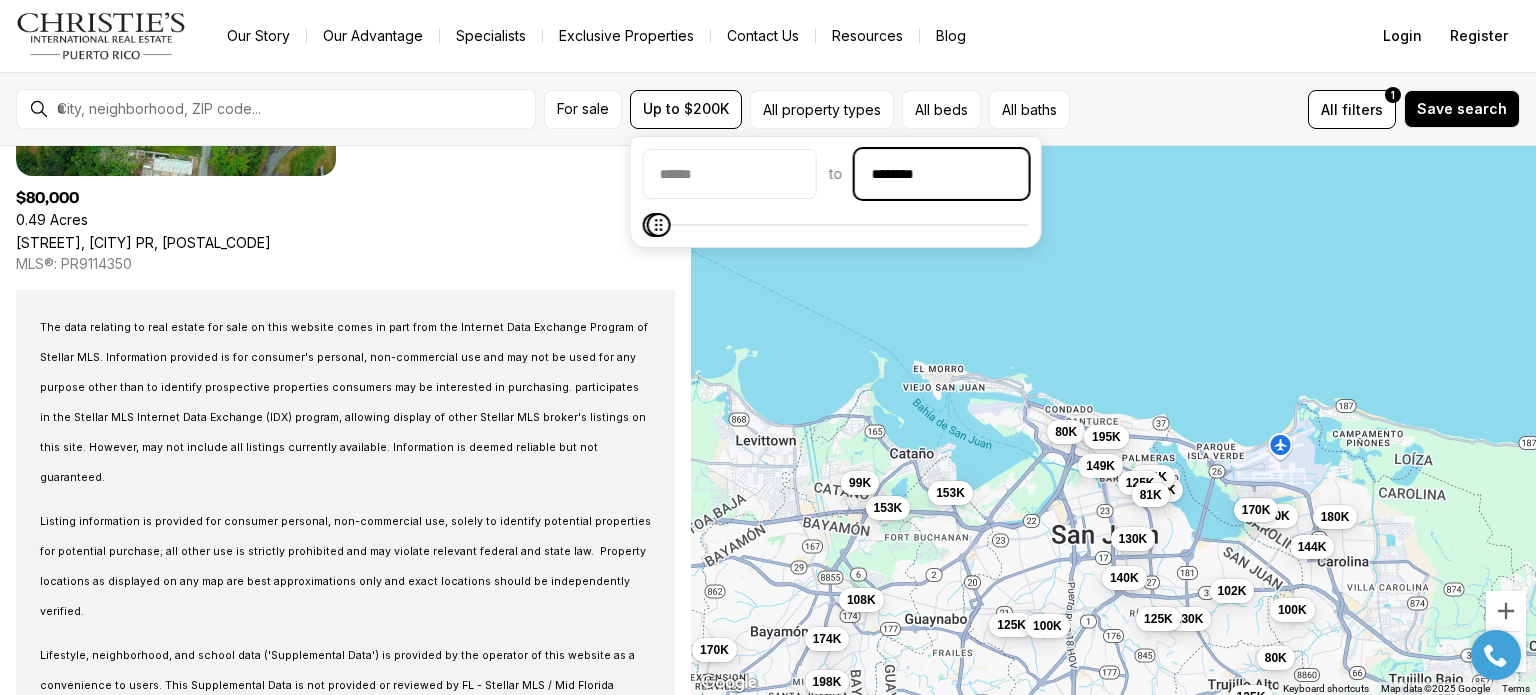 click on "********" at bounding box center [942, 174] 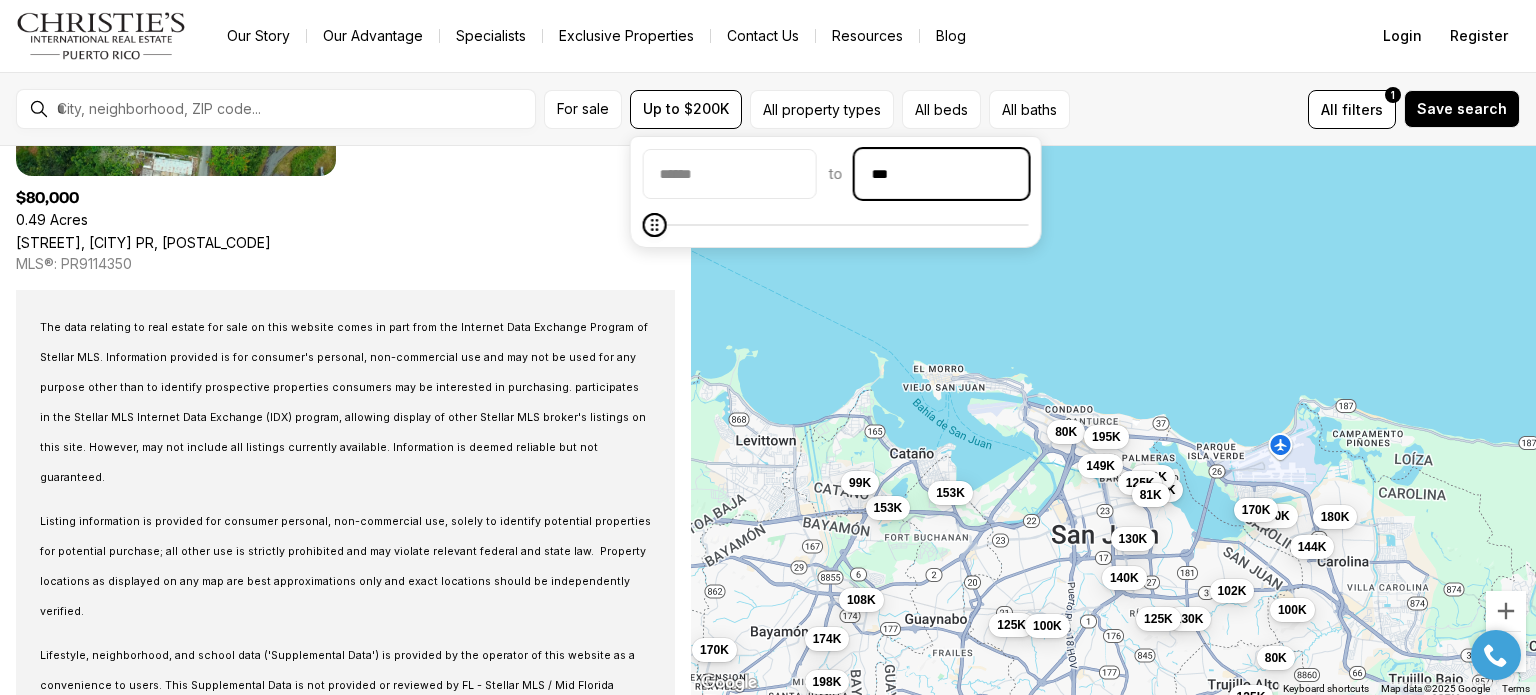 type on "**" 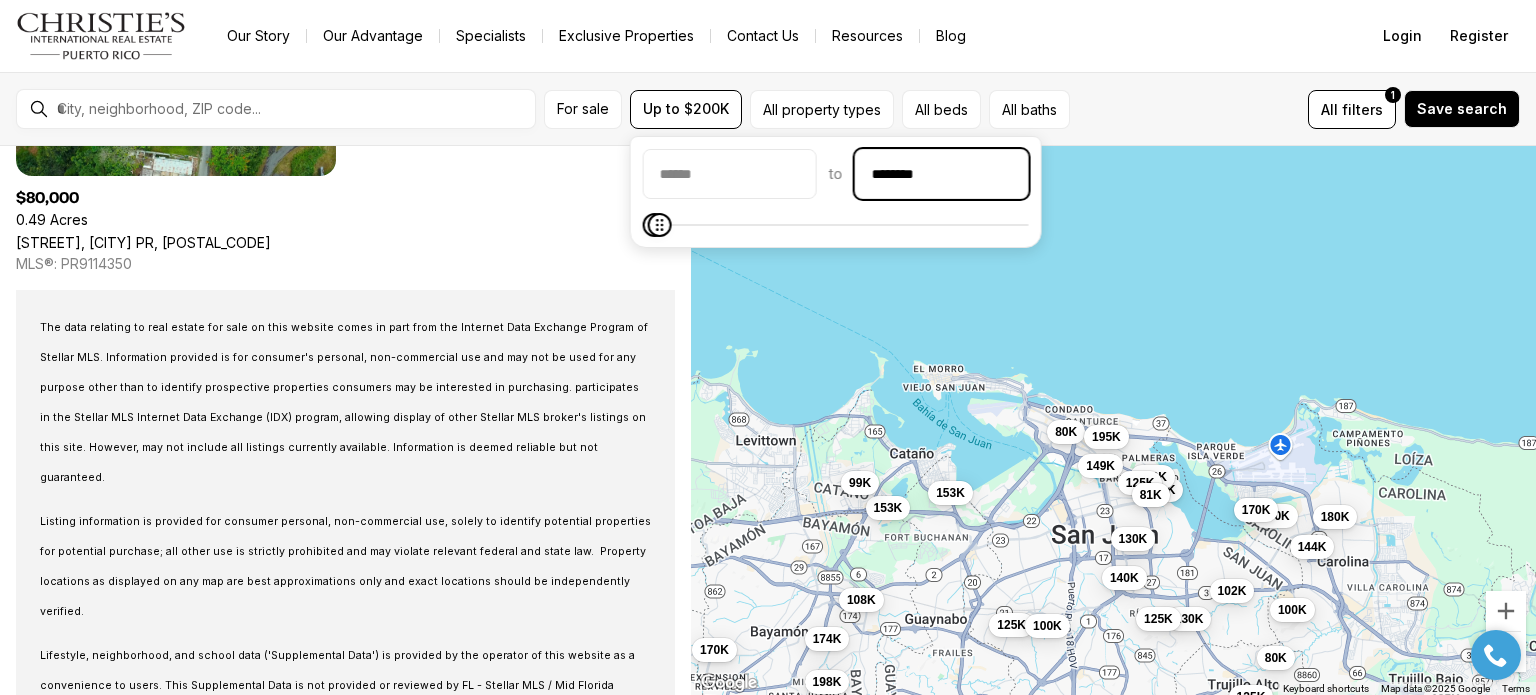 type on "********" 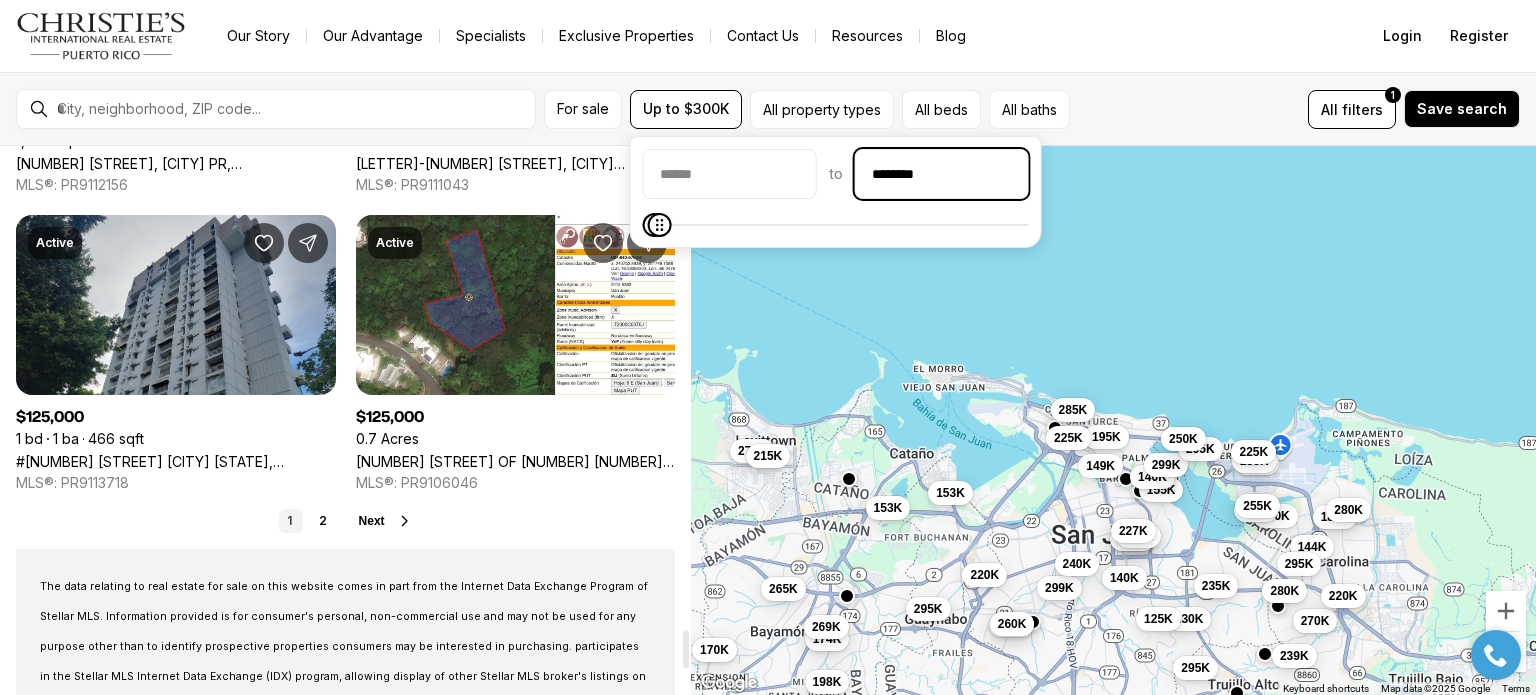 scroll, scrollTop: 6900, scrollLeft: 0, axis: vertical 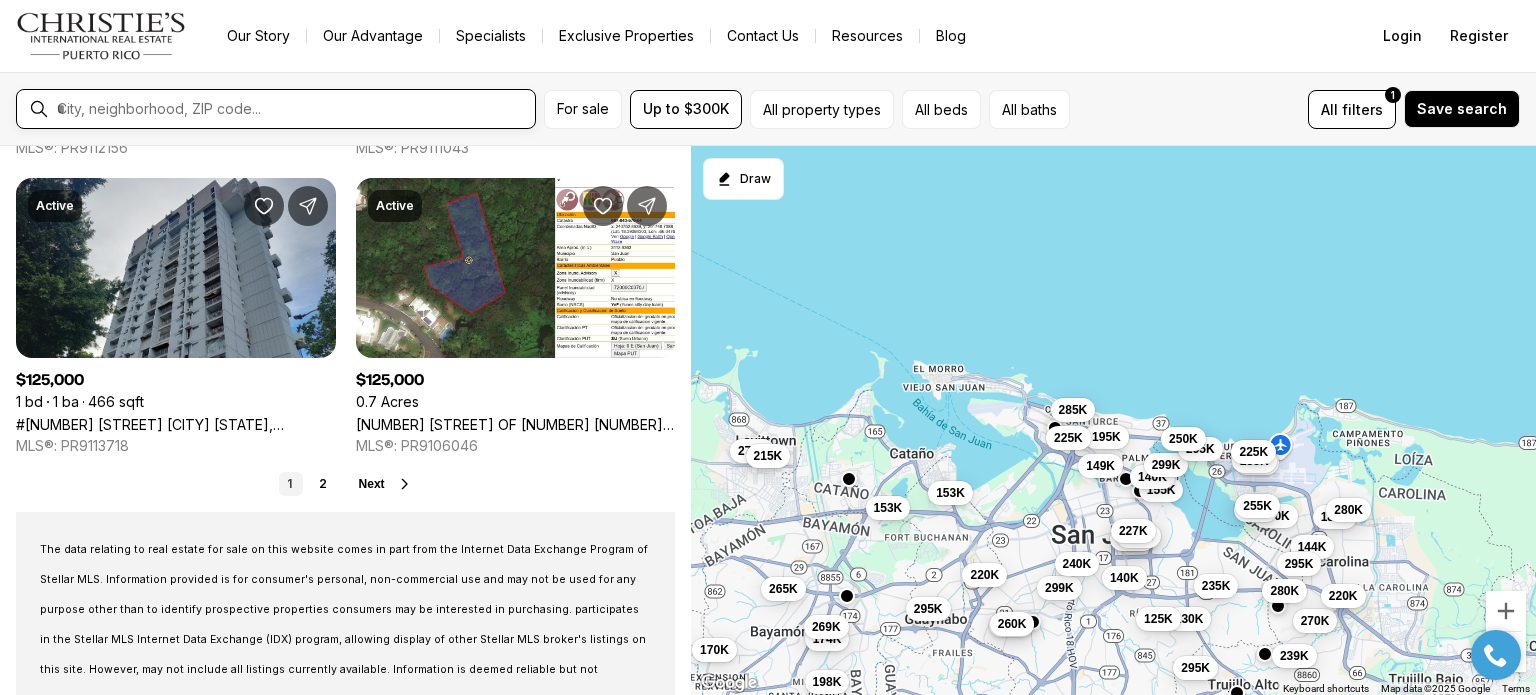 click at bounding box center [292, 109] 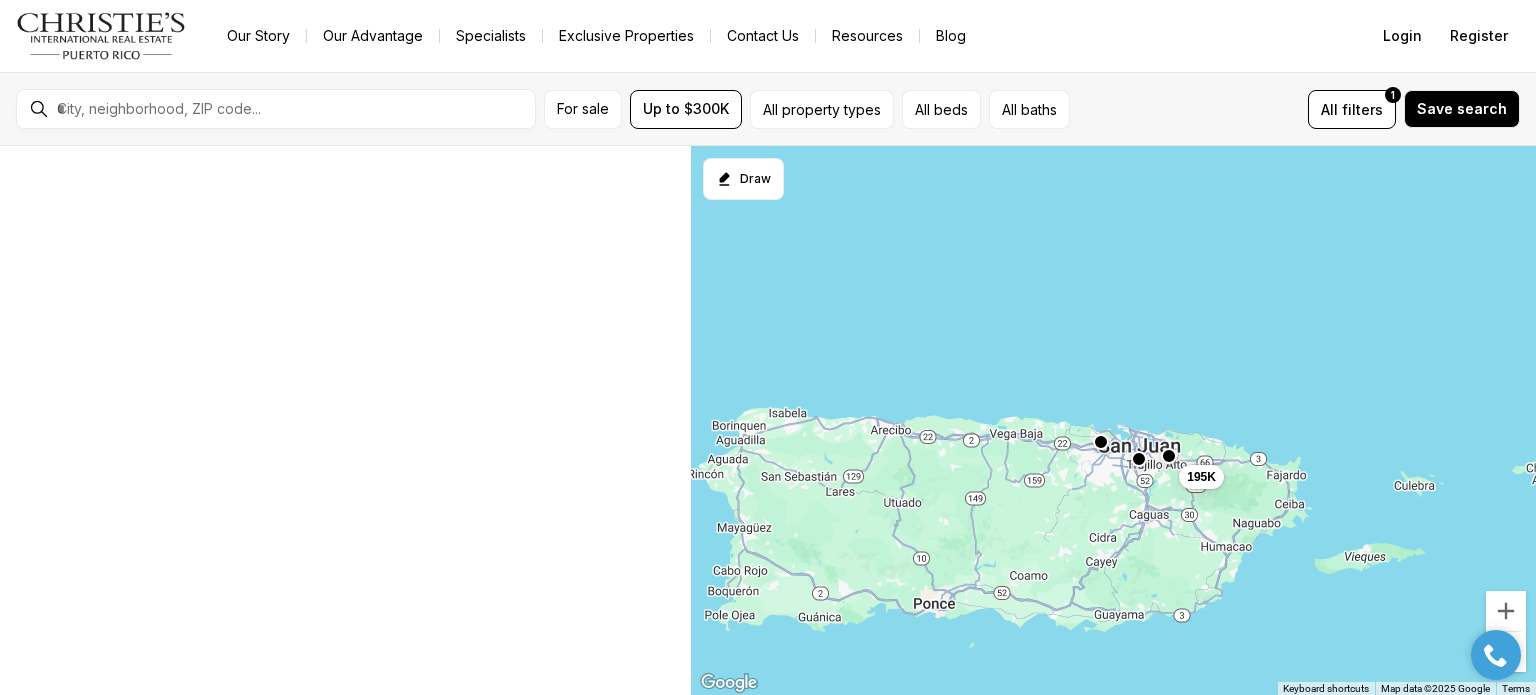 scroll, scrollTop: 0, scrollLeft: 0, axis: both 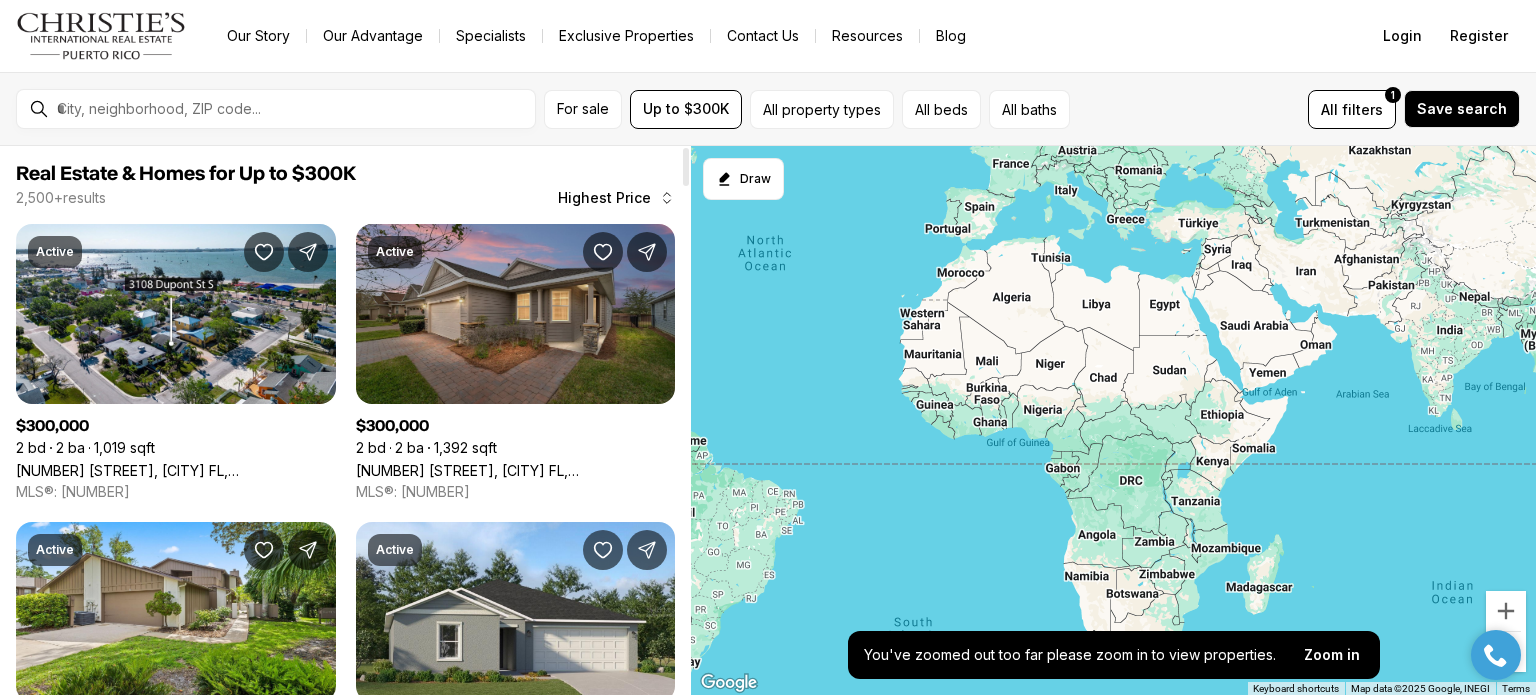 drag, startPoint x: 1116, startPoint y: 376, endPoint x: 640, endPoint y: 303, distance: 481.56516 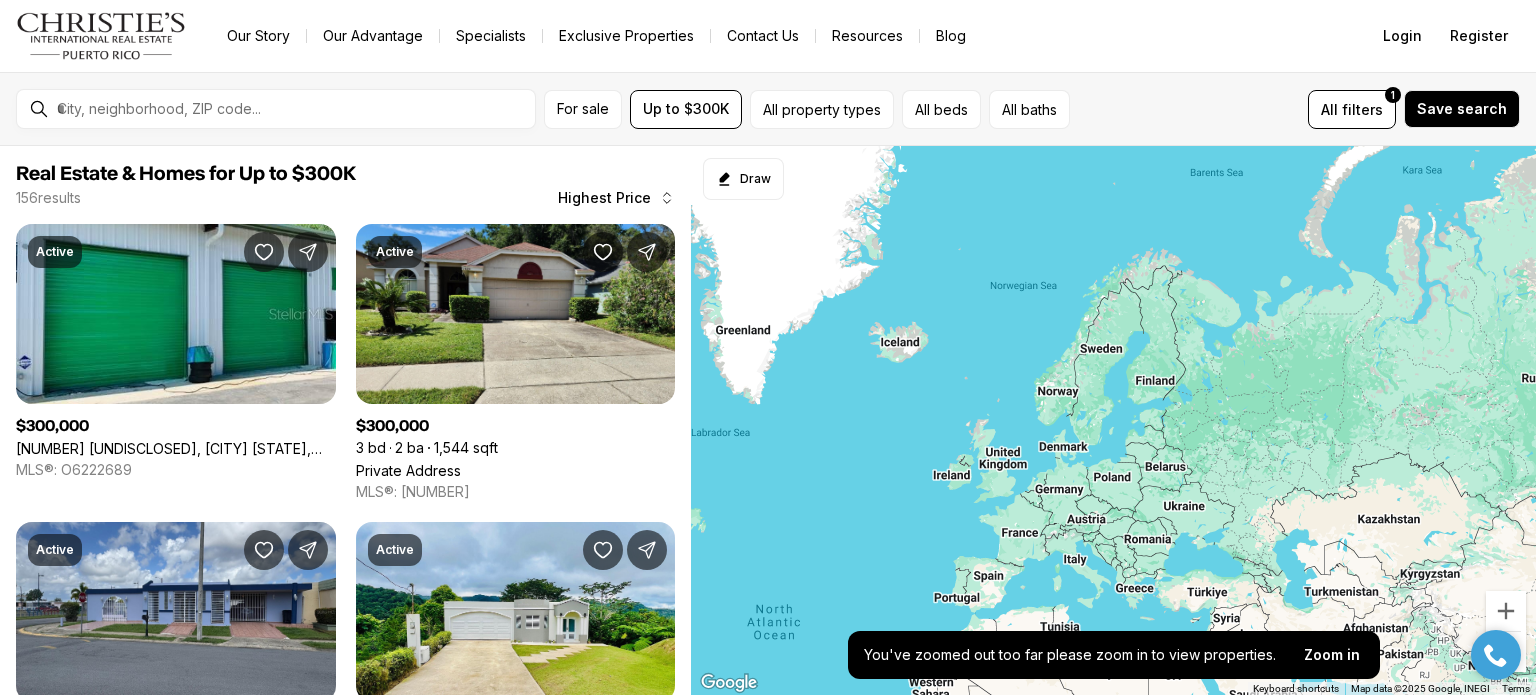 drag, startPoint x: 1152, startPoint y: 308, endPoint x: 1120, endPoint y: 683, distance: 376.36285 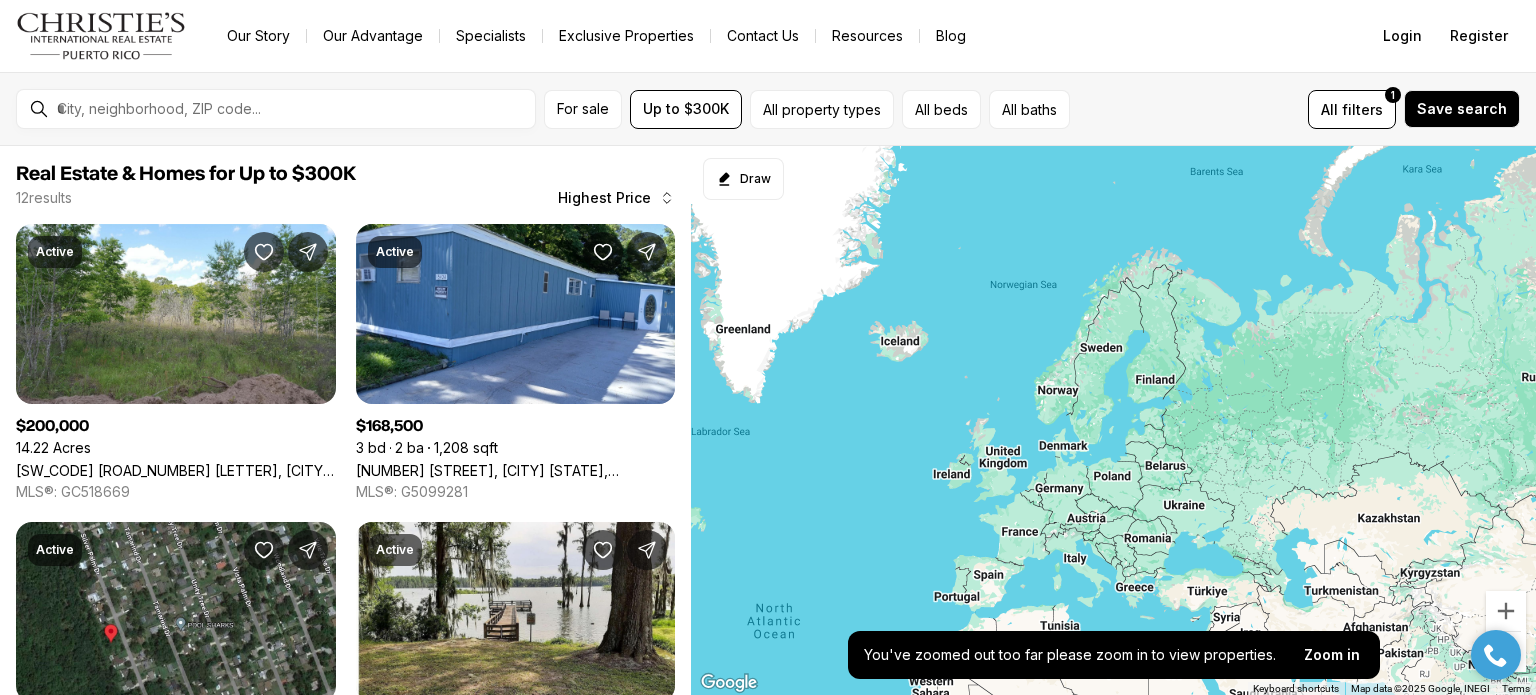 drag, startPoint x: 1068, startPoint y: 558, endPoint x: 1079, endPoint y: 570, distance: 16.27882 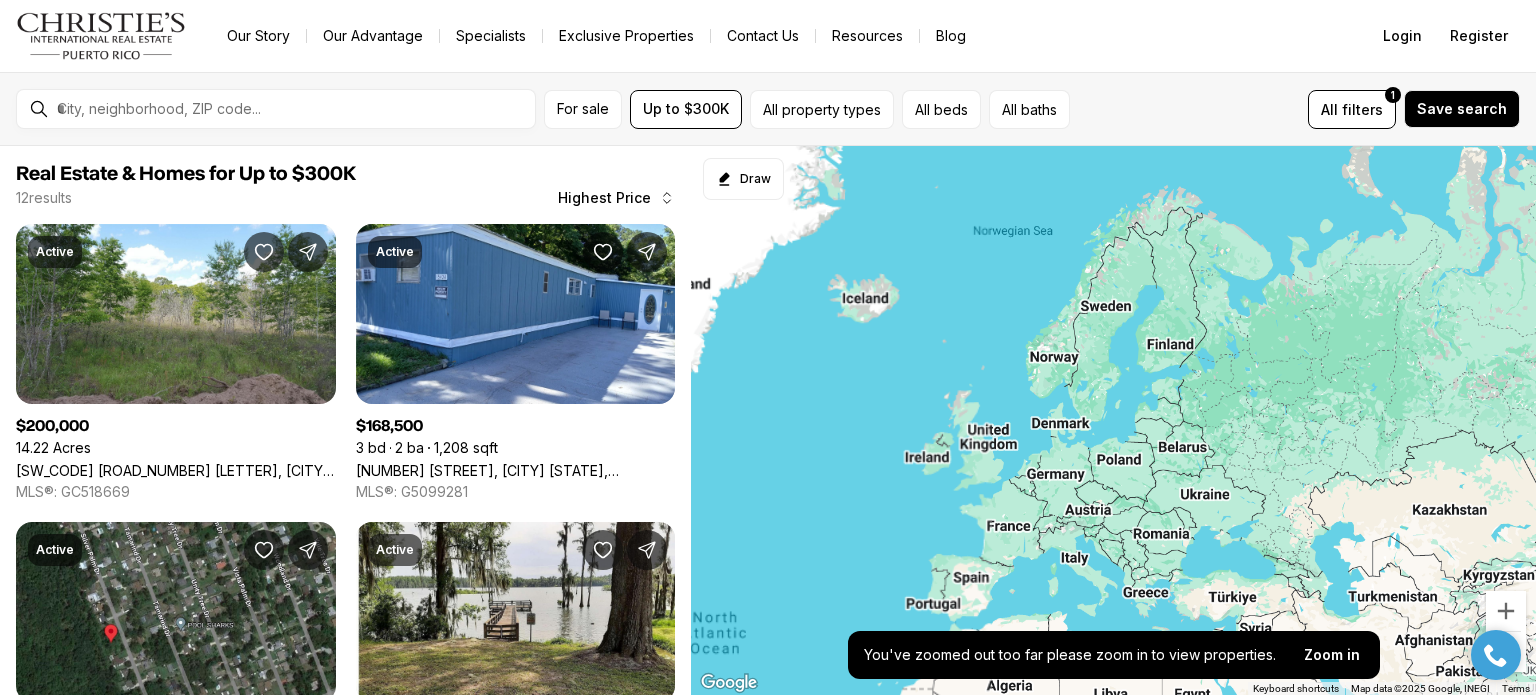 drag, startPoint x: 1078, startPoint y: 545, endPoint x: 1082, endPoint y: 535, distance: 10.770329 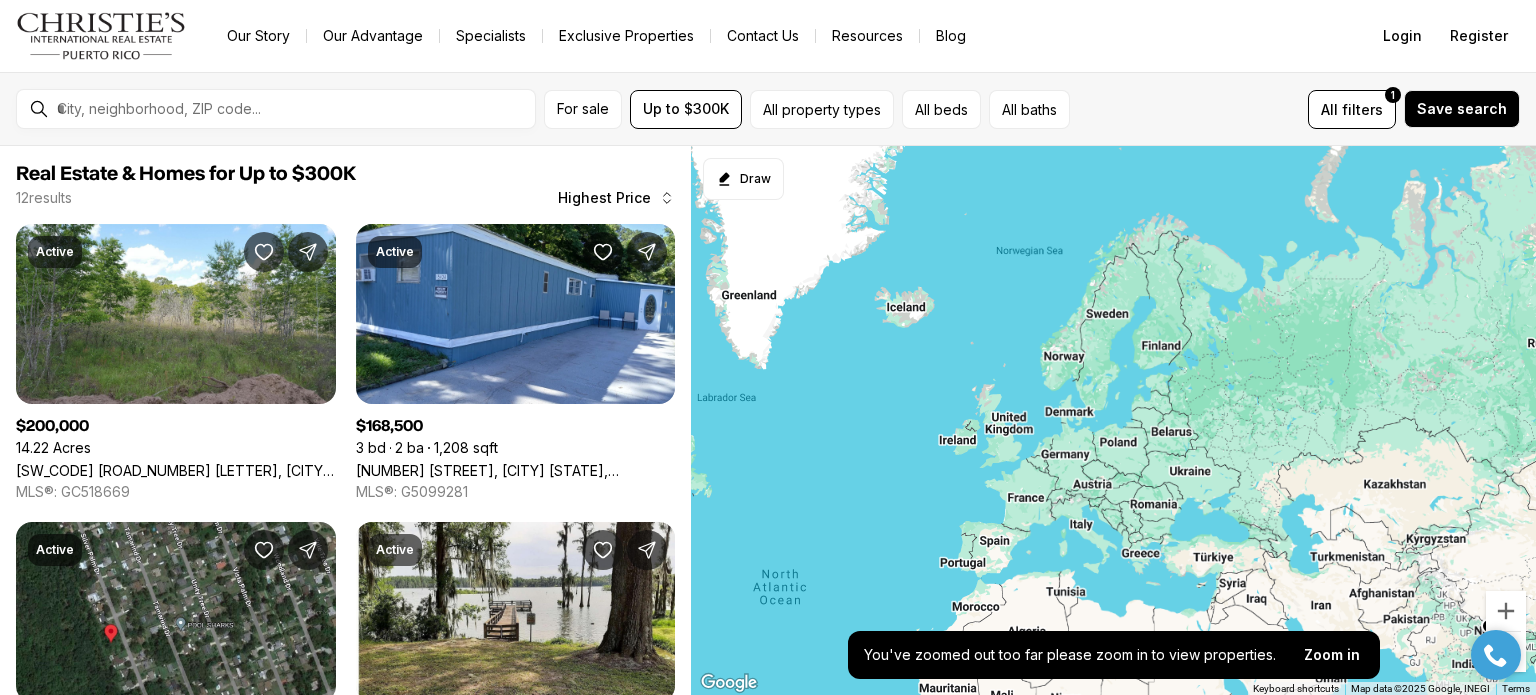 click at bounding box center (1113, 421) 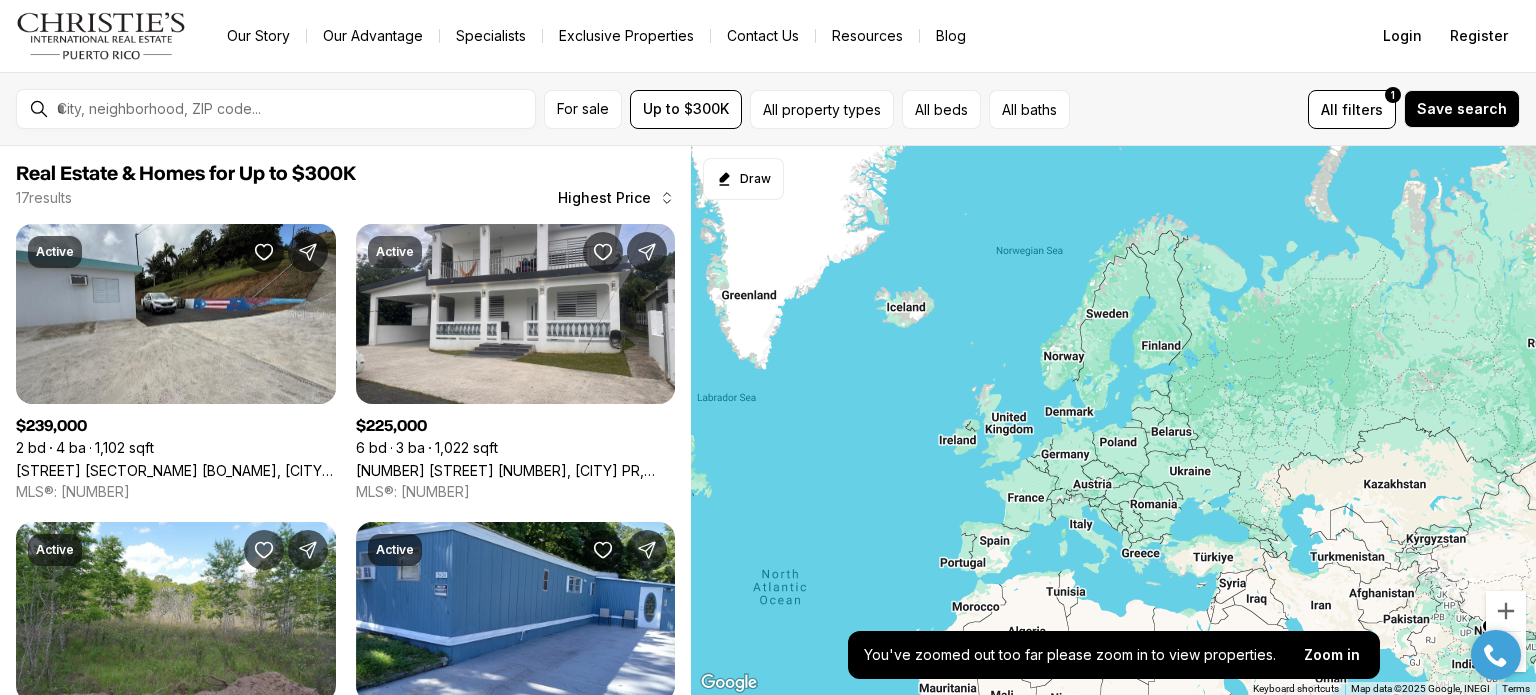 click at bounding box center [1113, 421] 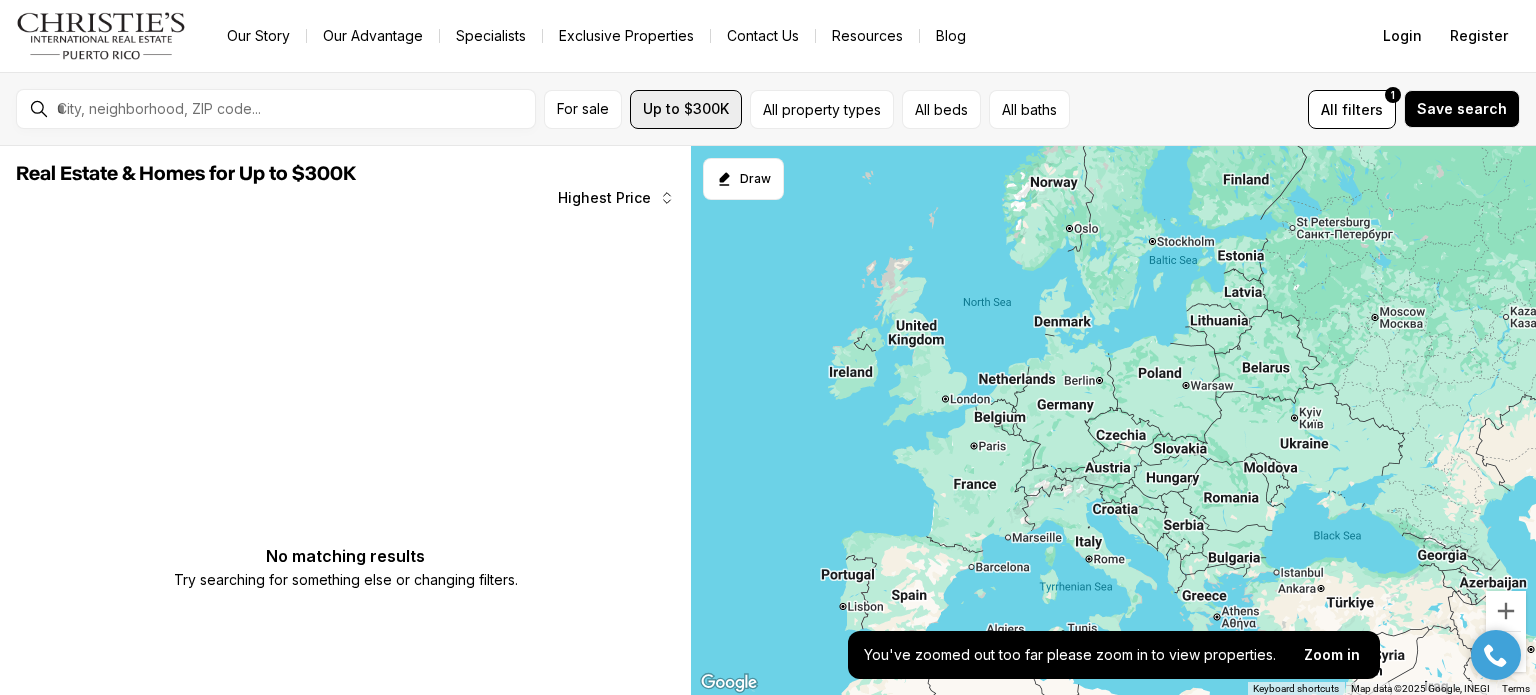 click on "Up to $300K" at bounding box center (686, 109) 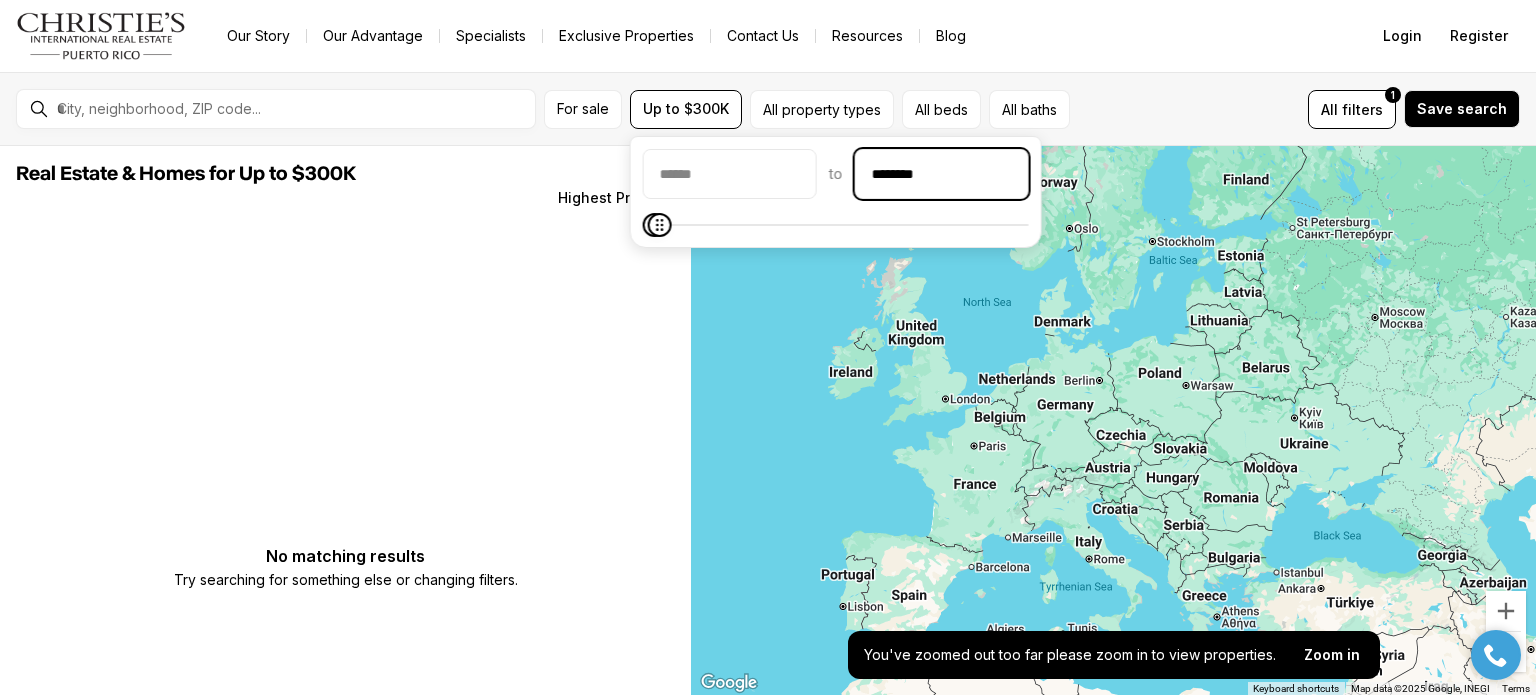click on "********" at bounding box center [942, 174] 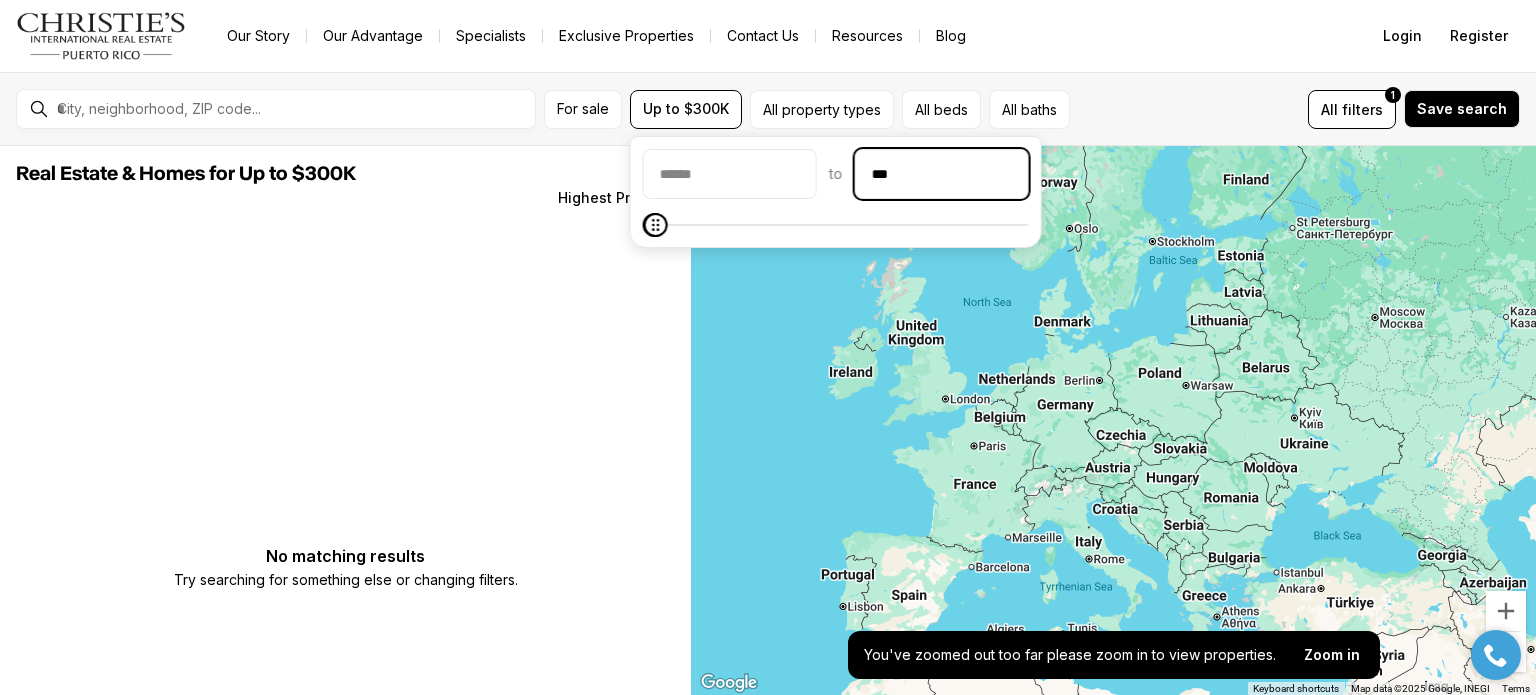 type on "**" 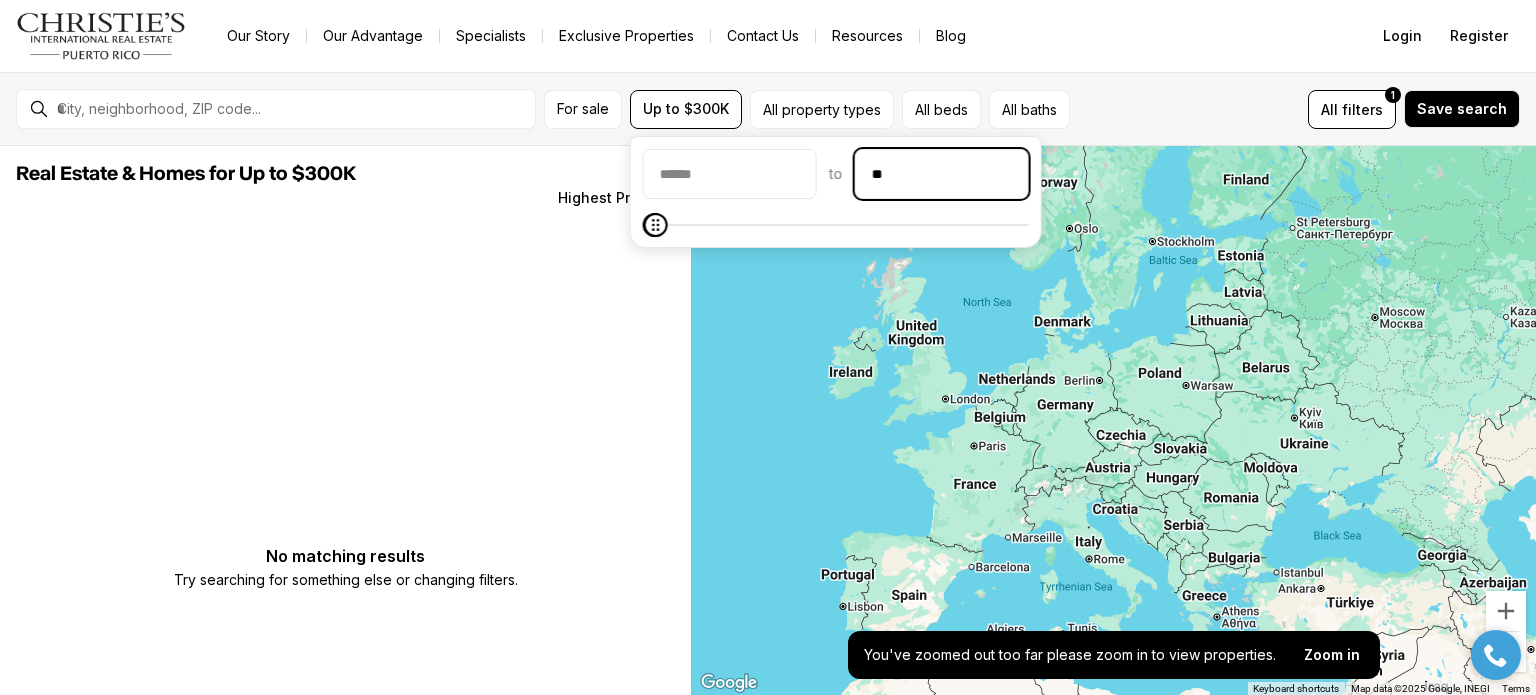 type 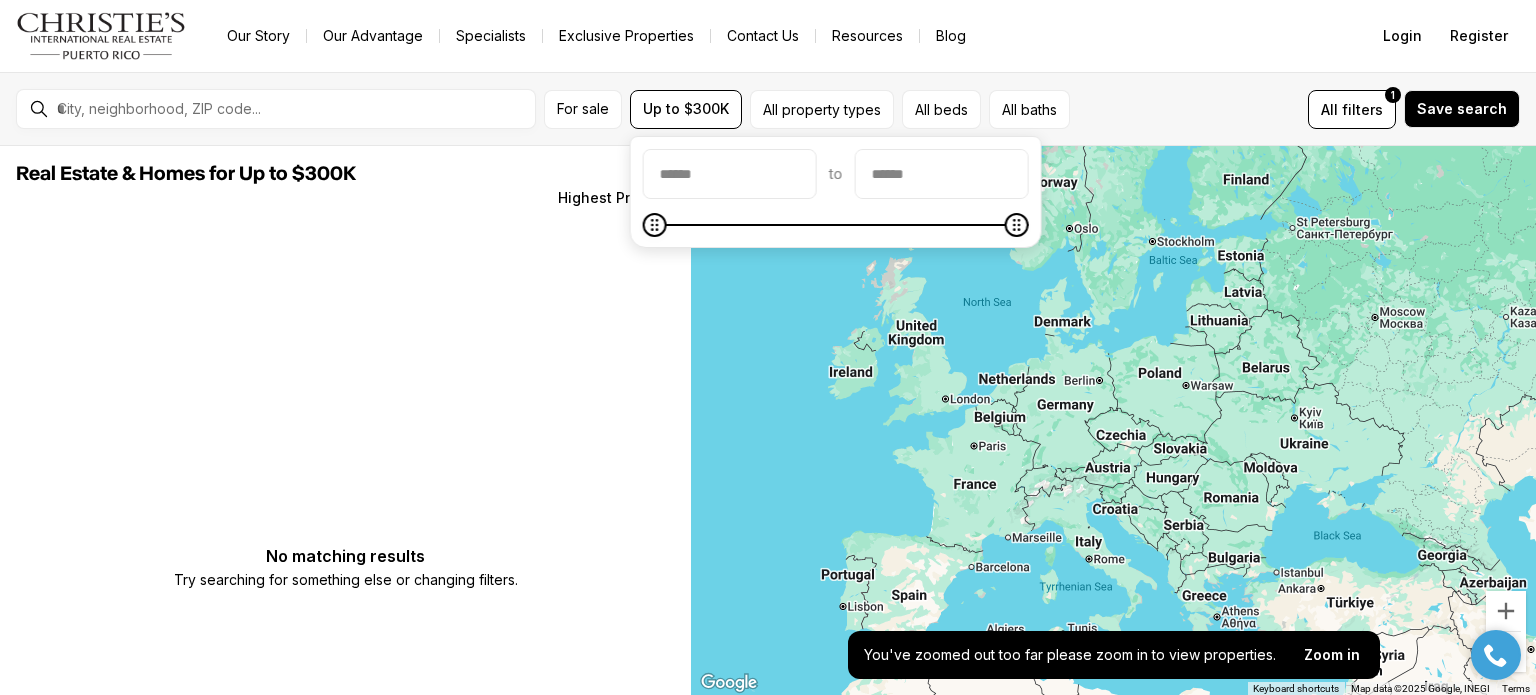 drag, startPoint x: 1083, startPoint y: 415, endPoint x: 1096, endPoint y: 423, distance: 15.264338 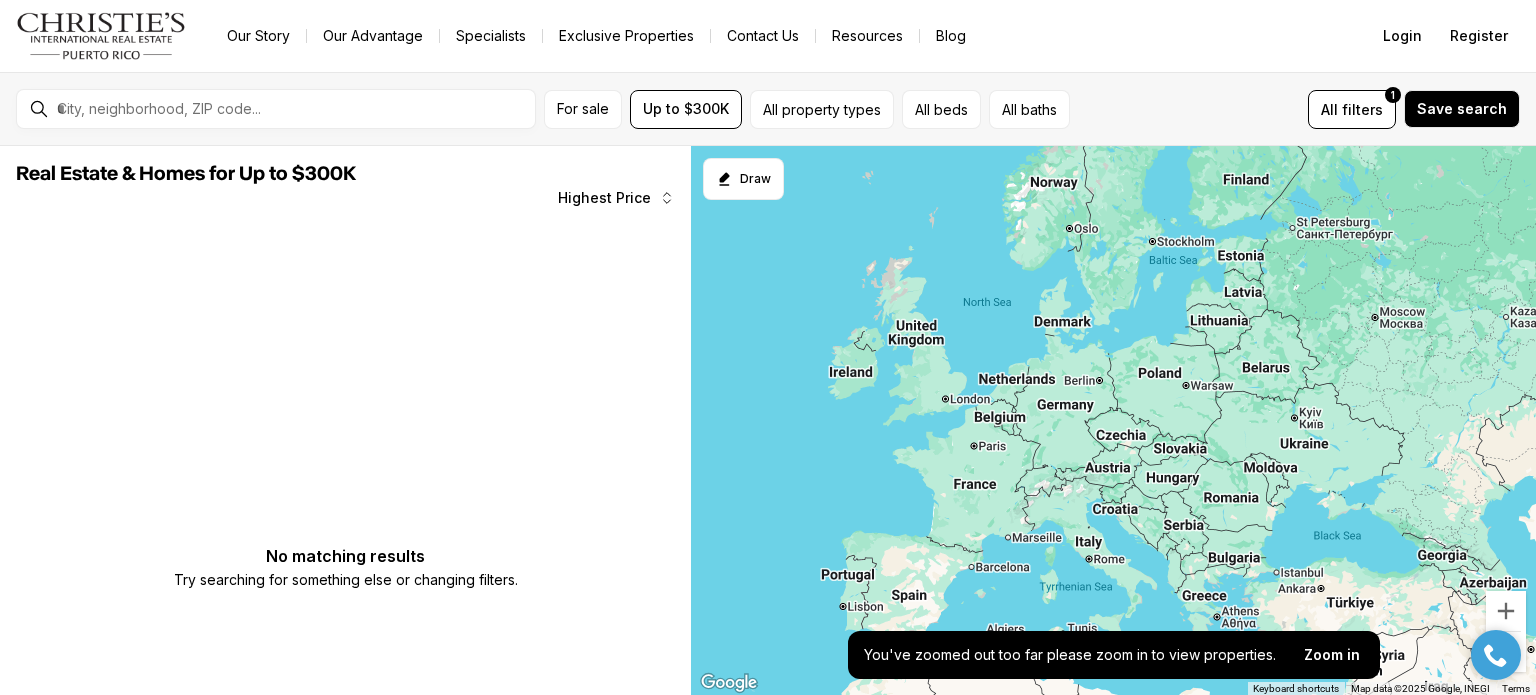 click at bounding box center (1113, 421) 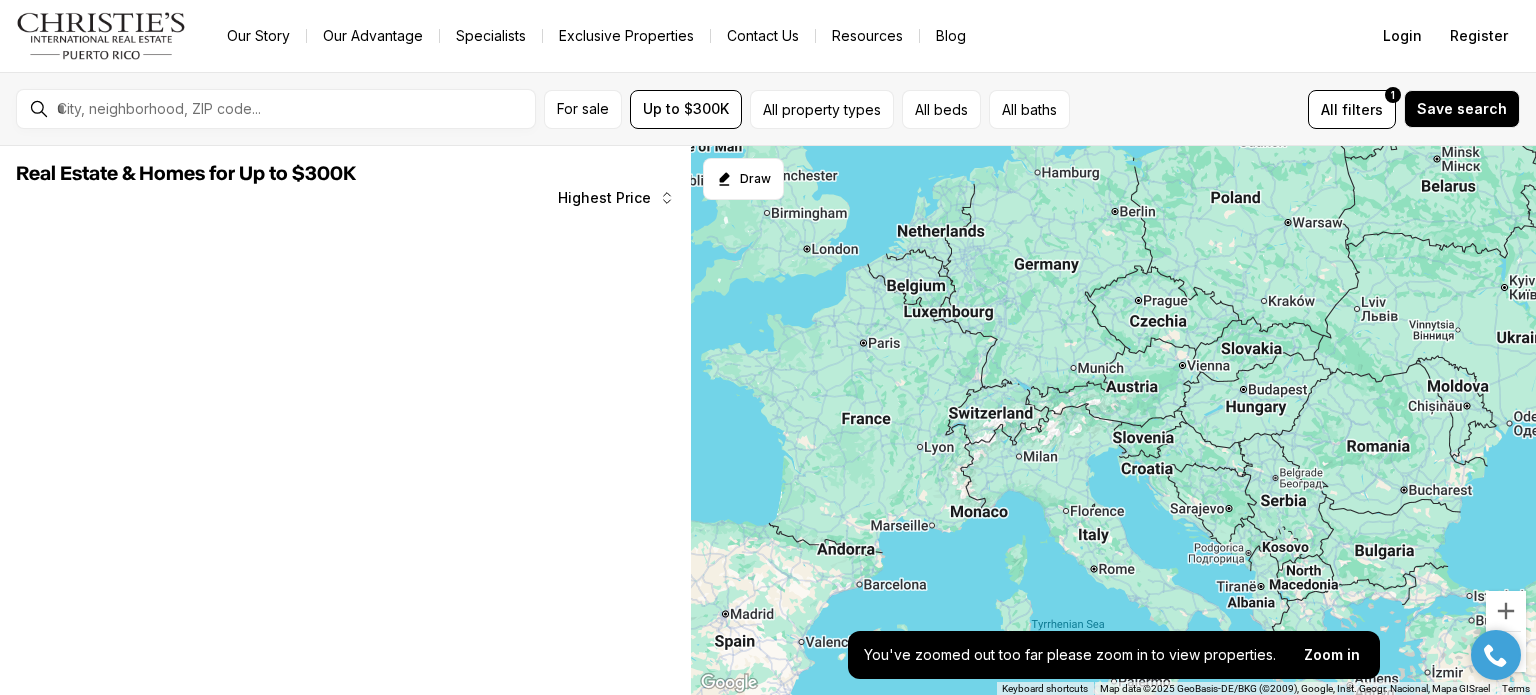 click at bounding box center [1113, 421] 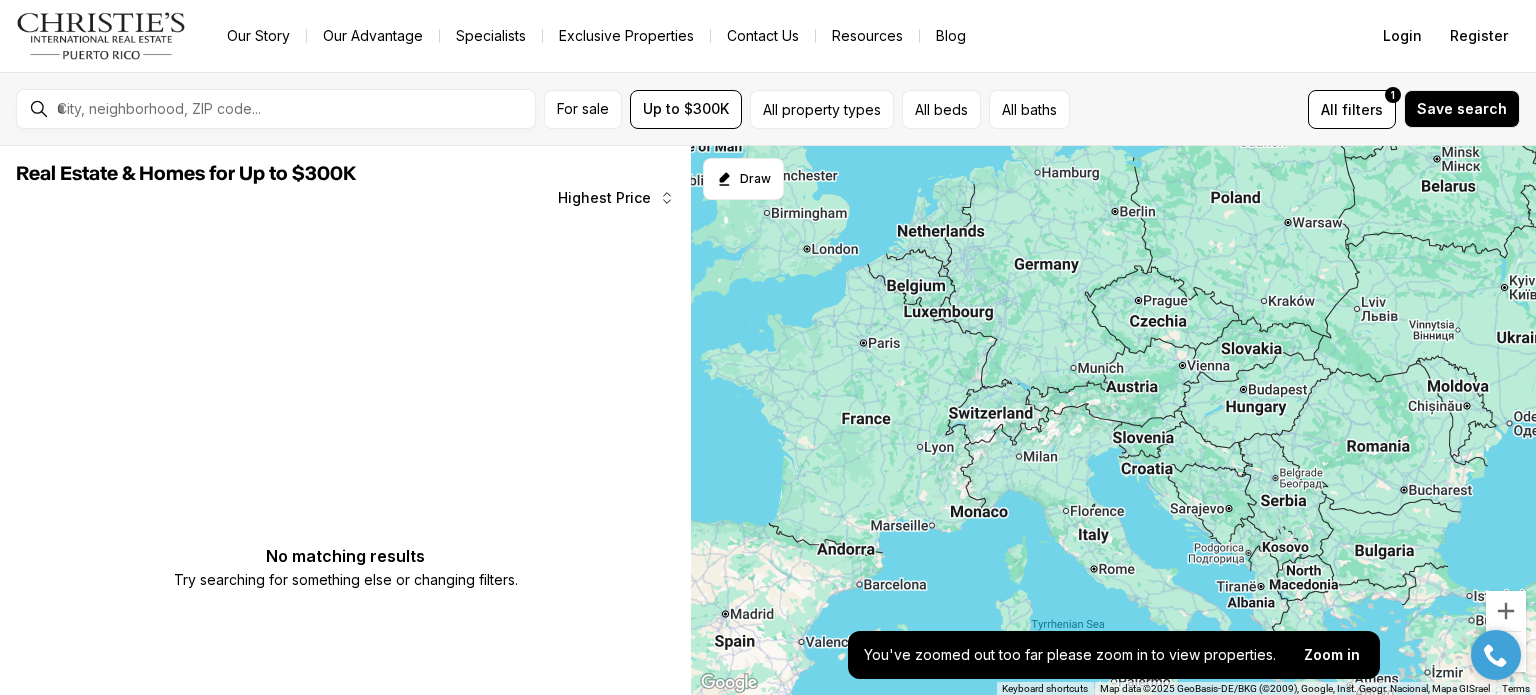 click at bounding box center (1113, 421) 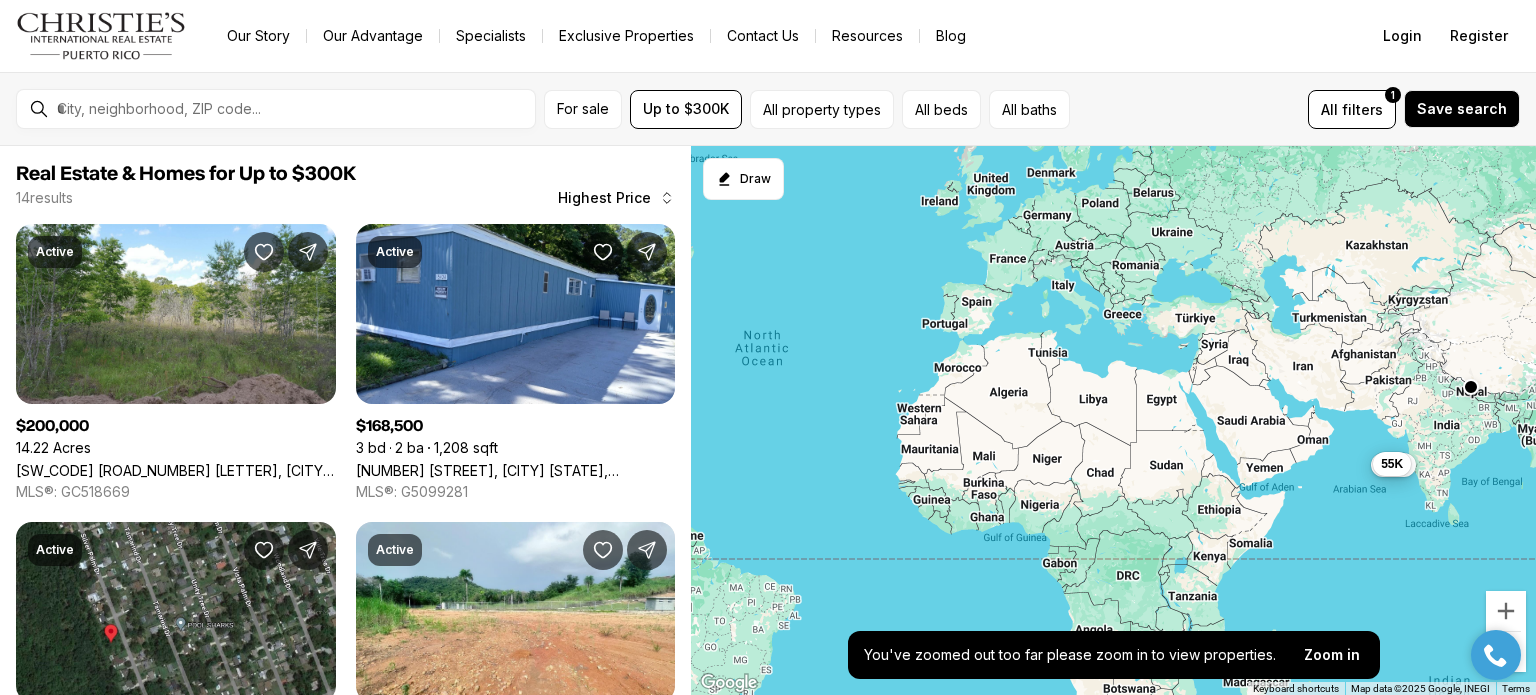 drag, startPoint x: 1092, startPoint y: 487, endPoint x: 1069, endPoint y: 239, distance: 249.06425 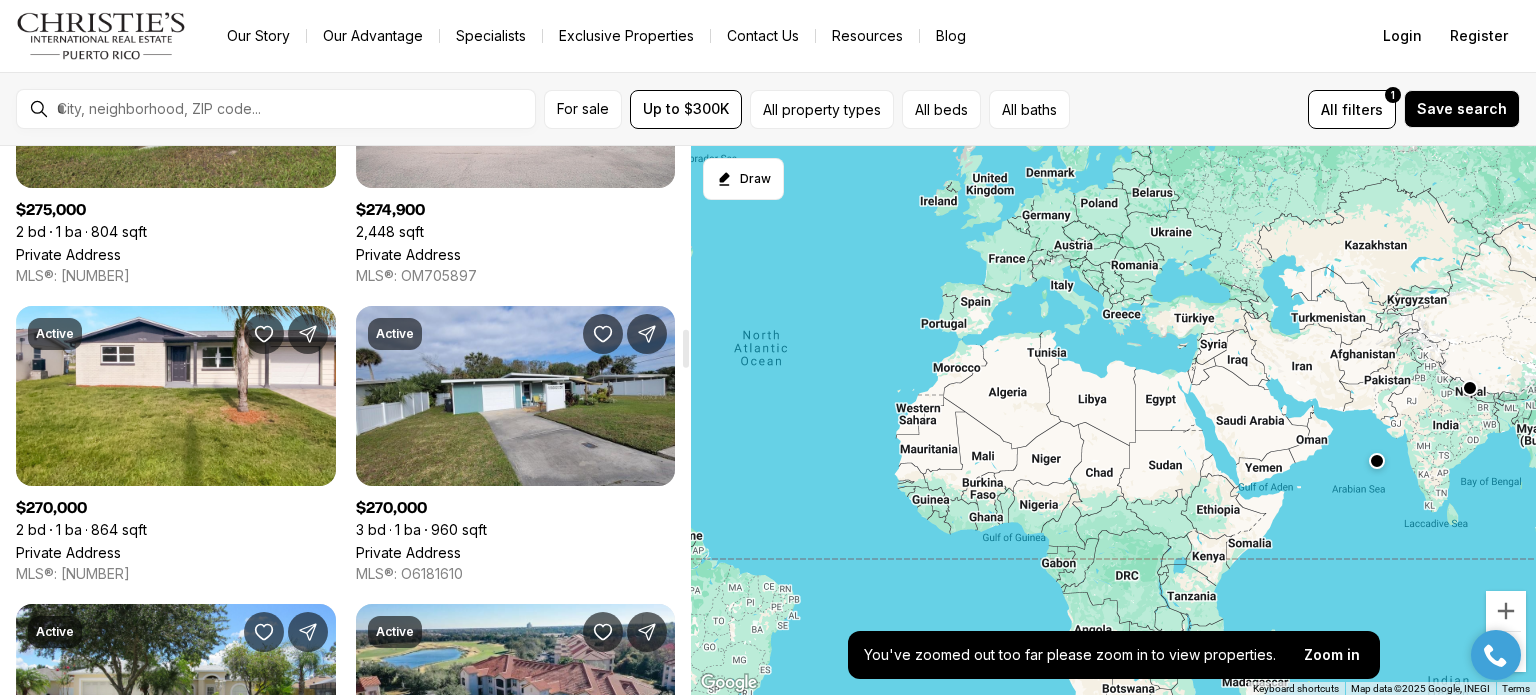 scroll, scrollTop: 3300, scrollLeft: 0, axis: vertical 